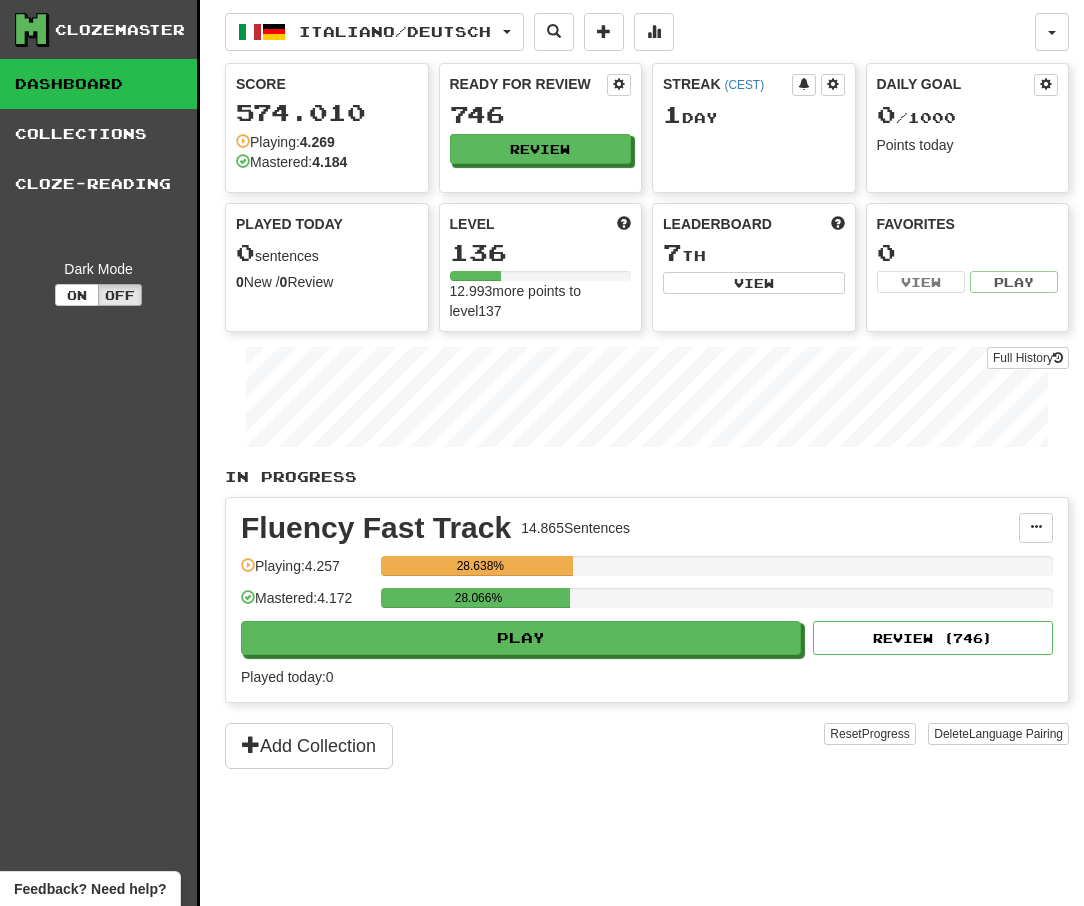 scroll, scrollTop: 0, scrollLeft: 0, axis: both 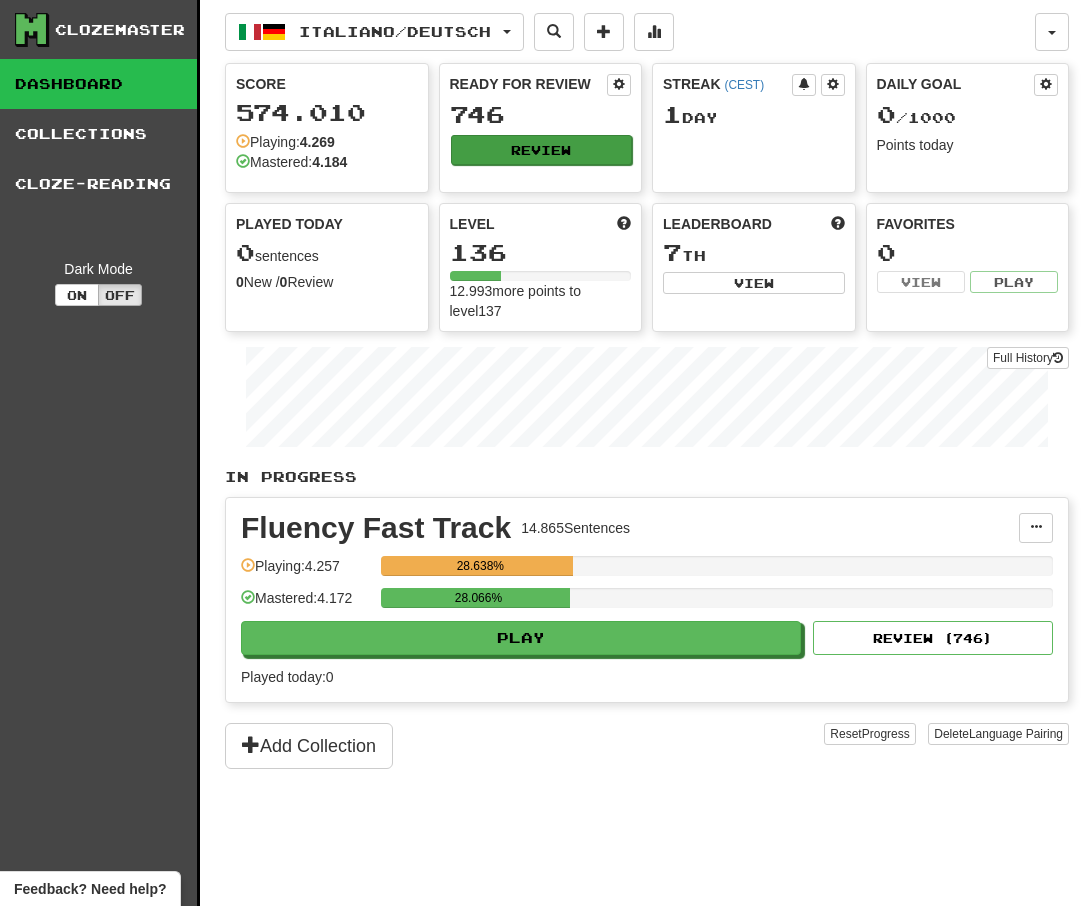 click on "Review" at bounding box center (542, 150) 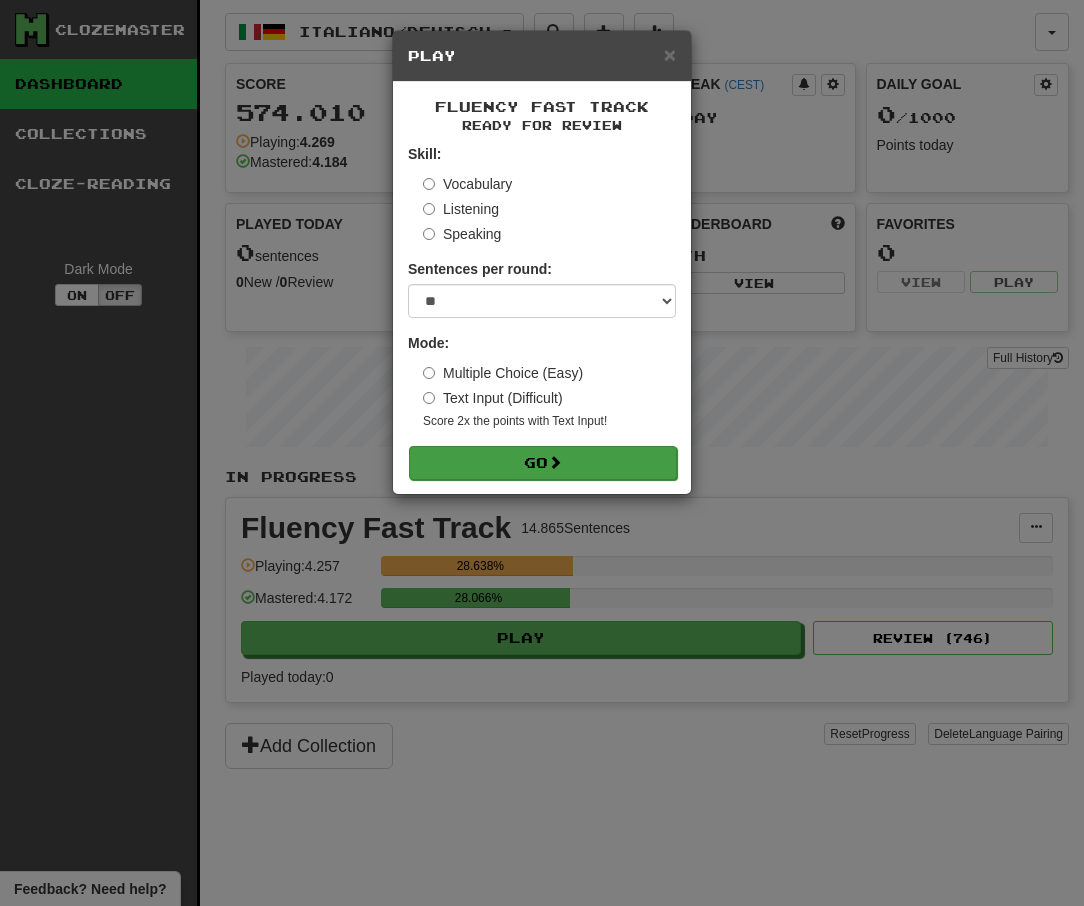 click on "Go" at bounding box center [543, 463] 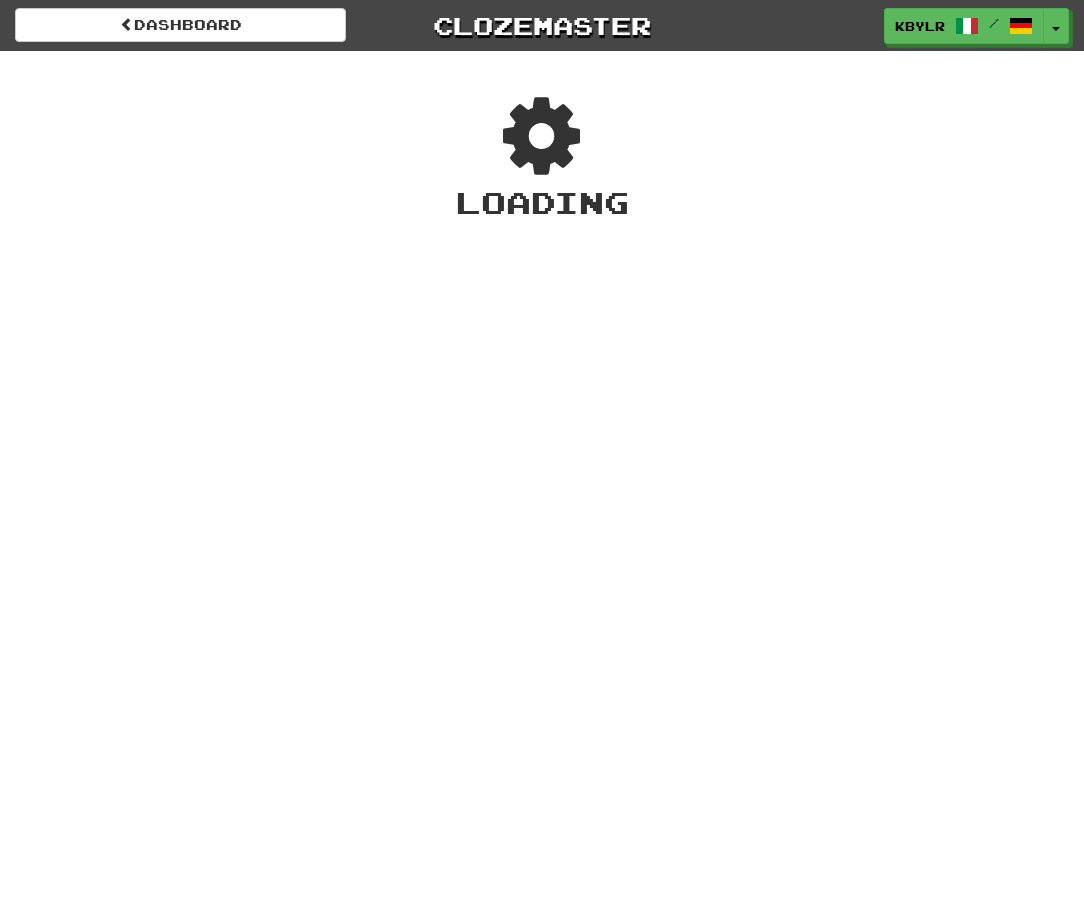 scroll, scrollTop: 0, scrollLeft: 0, axis: both 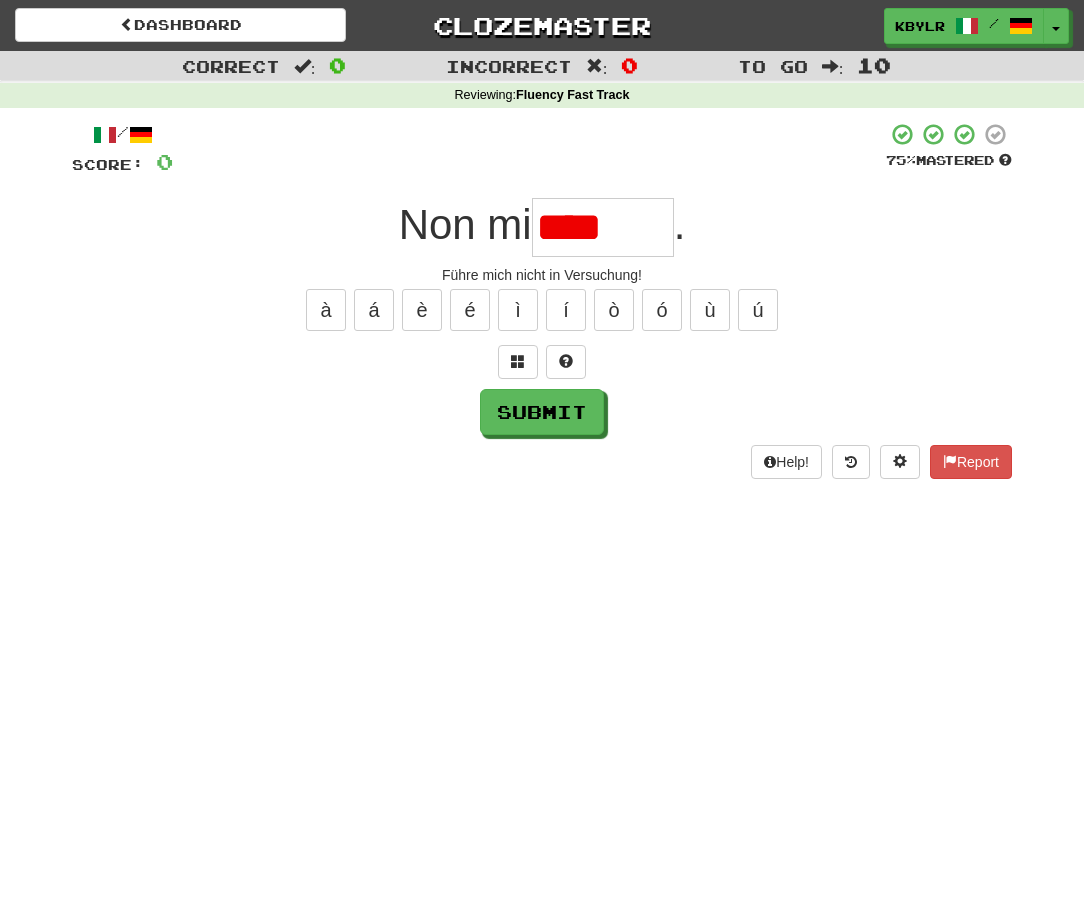 type on "*****" 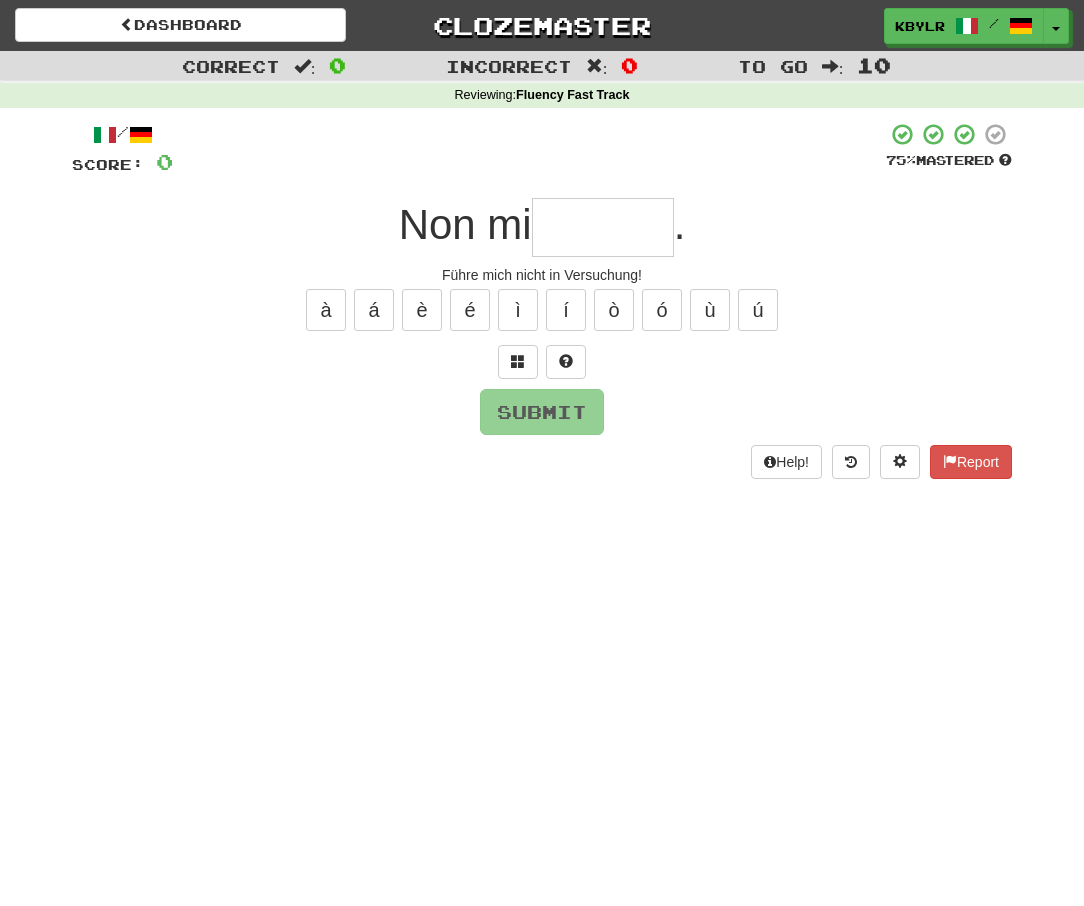 type on "*" 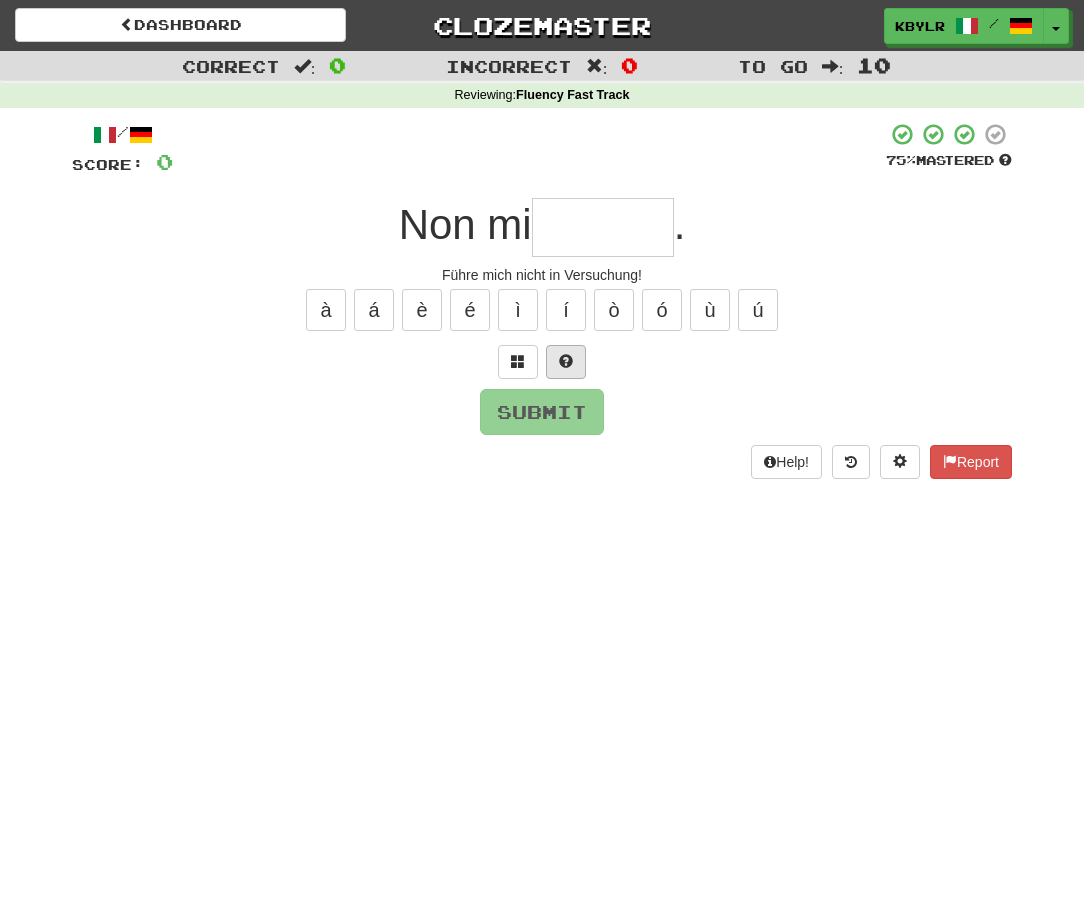 click at bounding box center [566, 361] 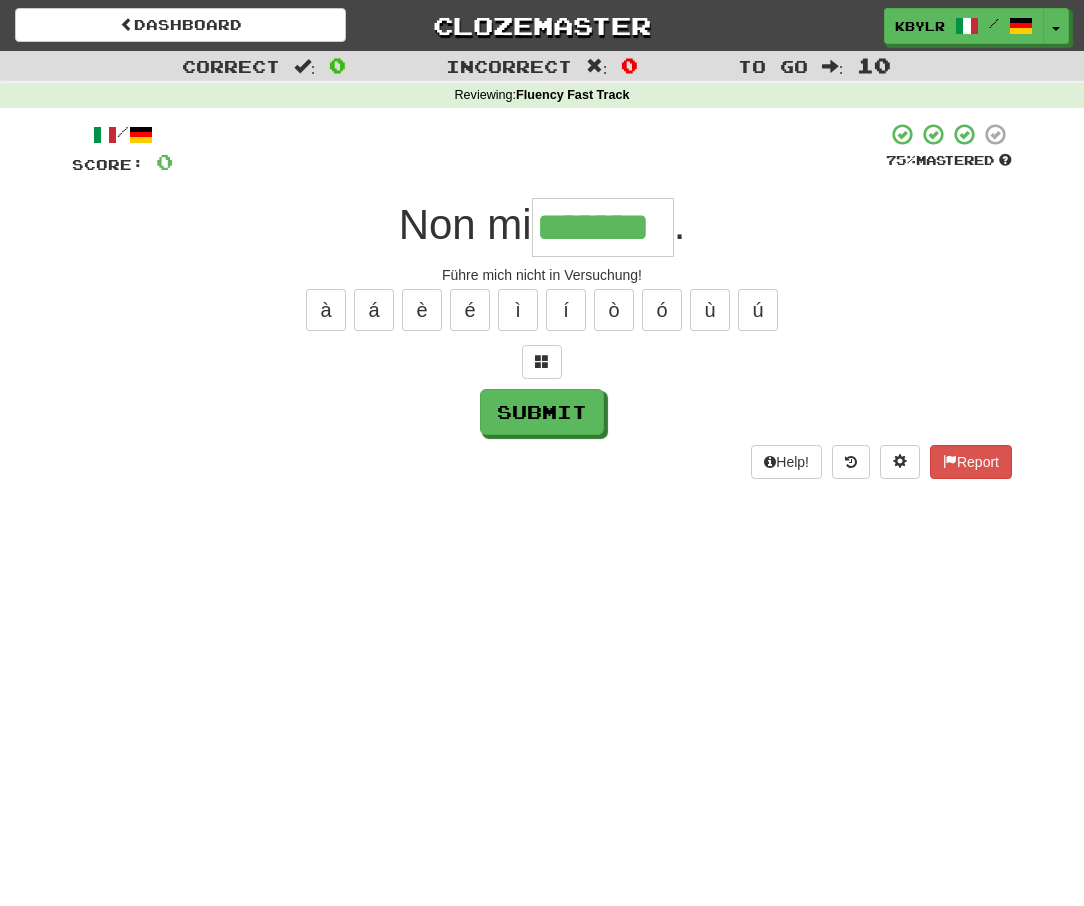 type on "*******" 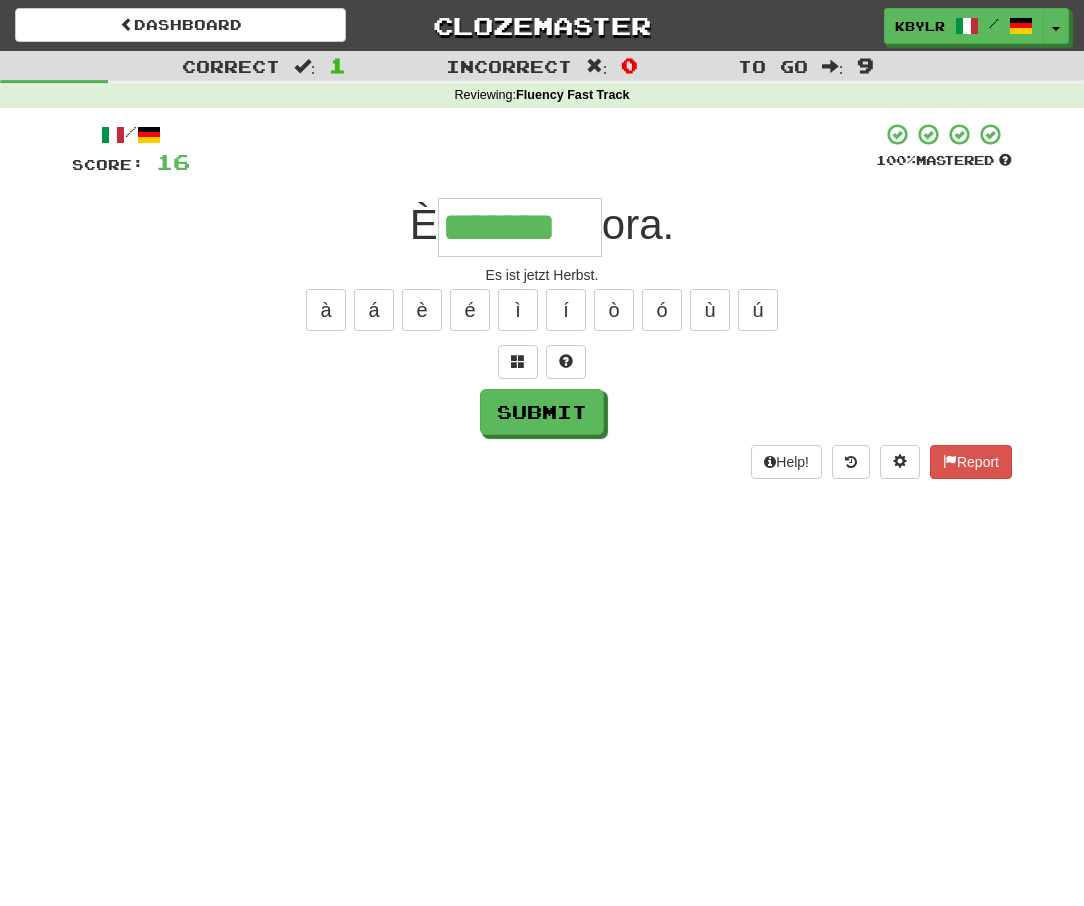 type on "*******" 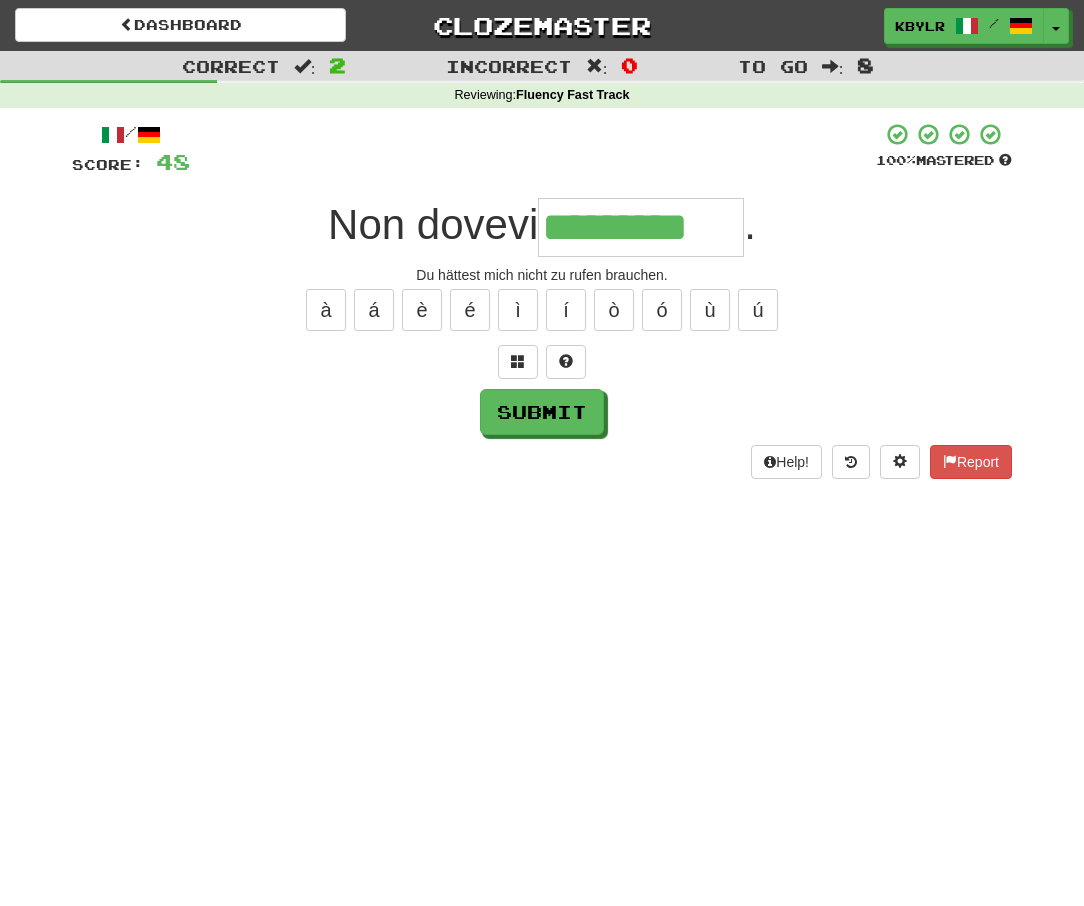 type on "*********" 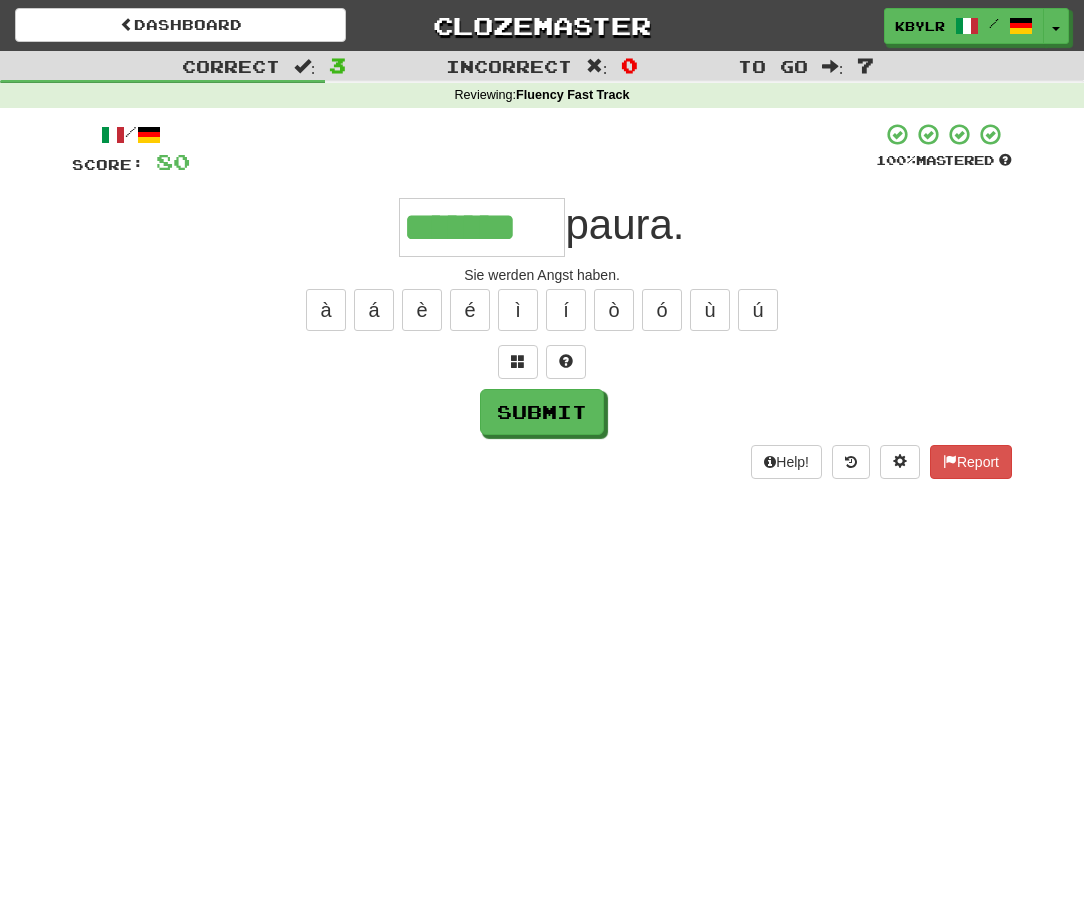 type on "*******" 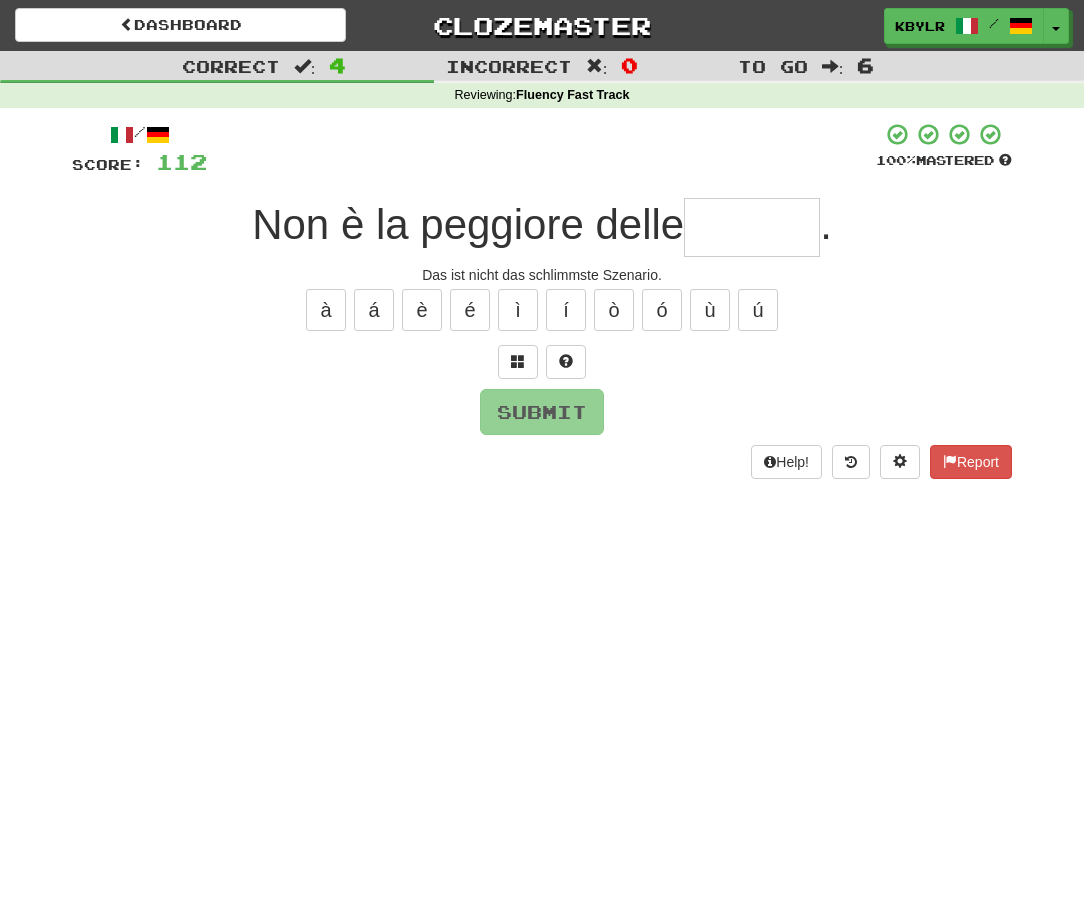 type on "*" 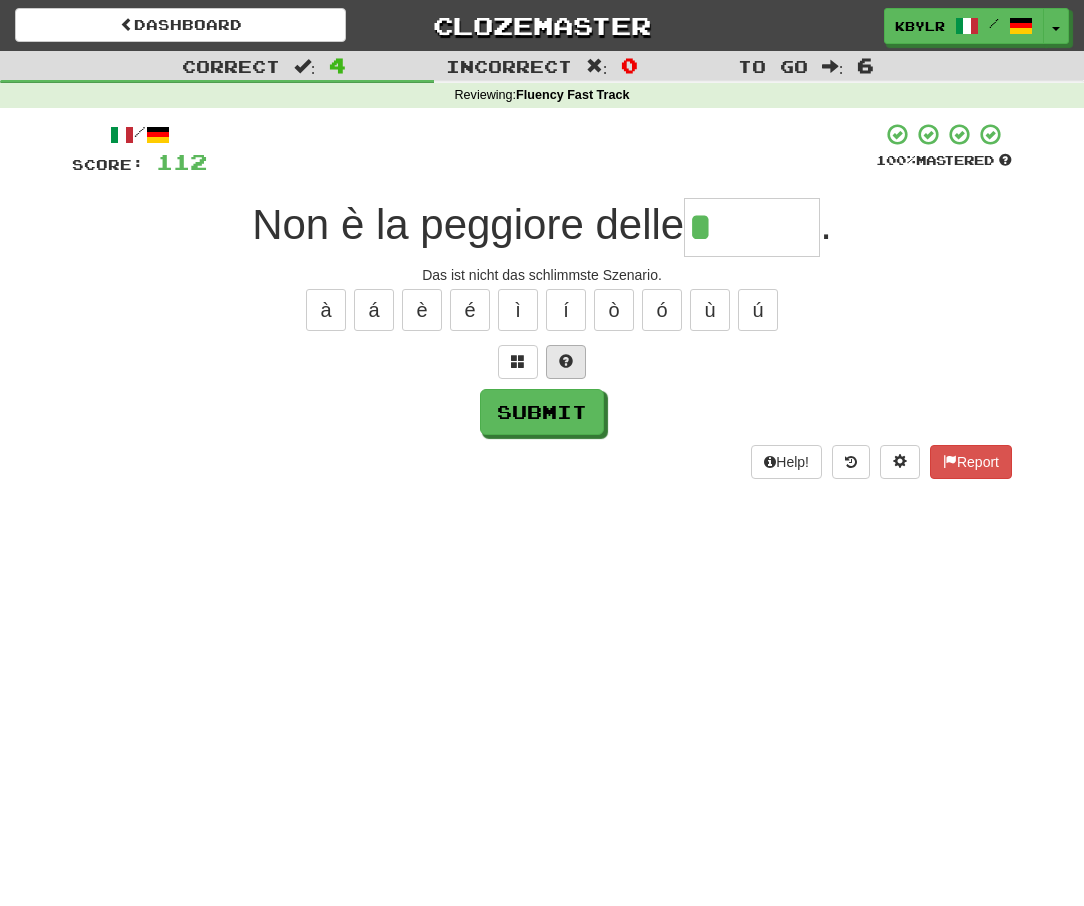 click at bounding box center [566, 362] 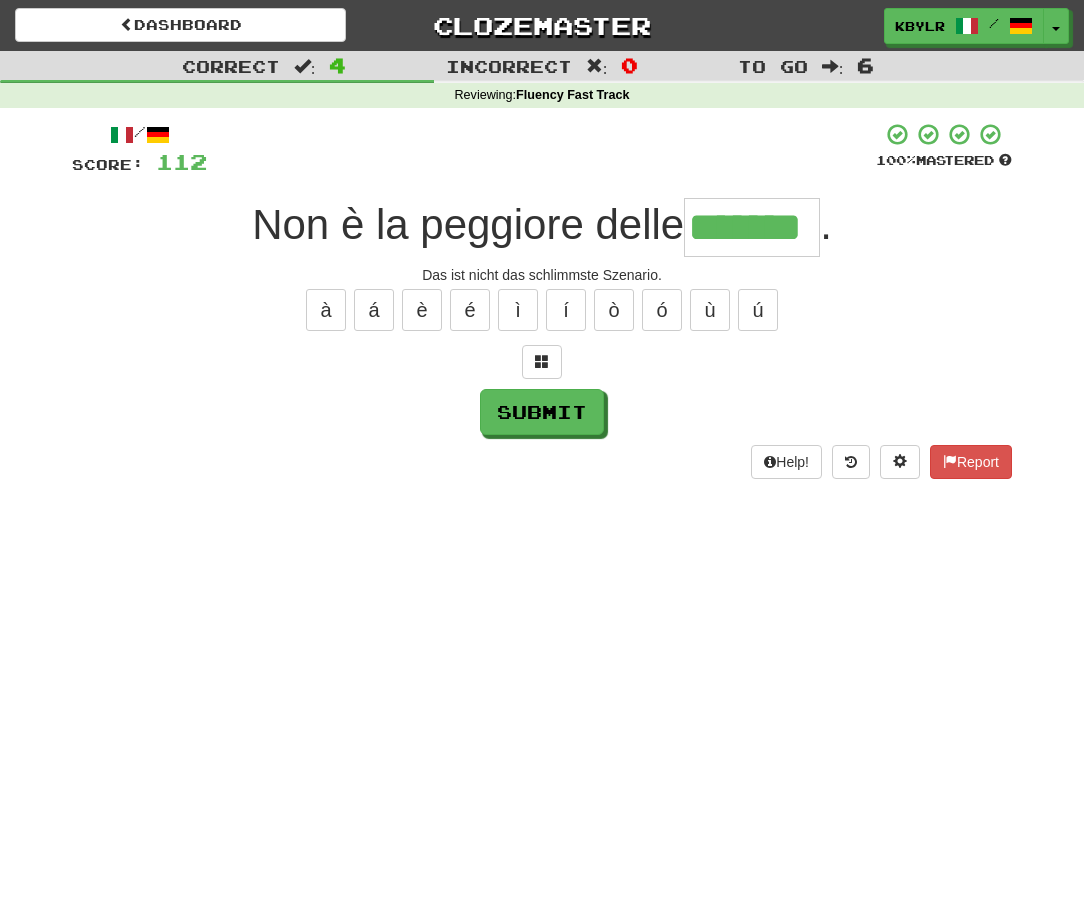 type on "*******" 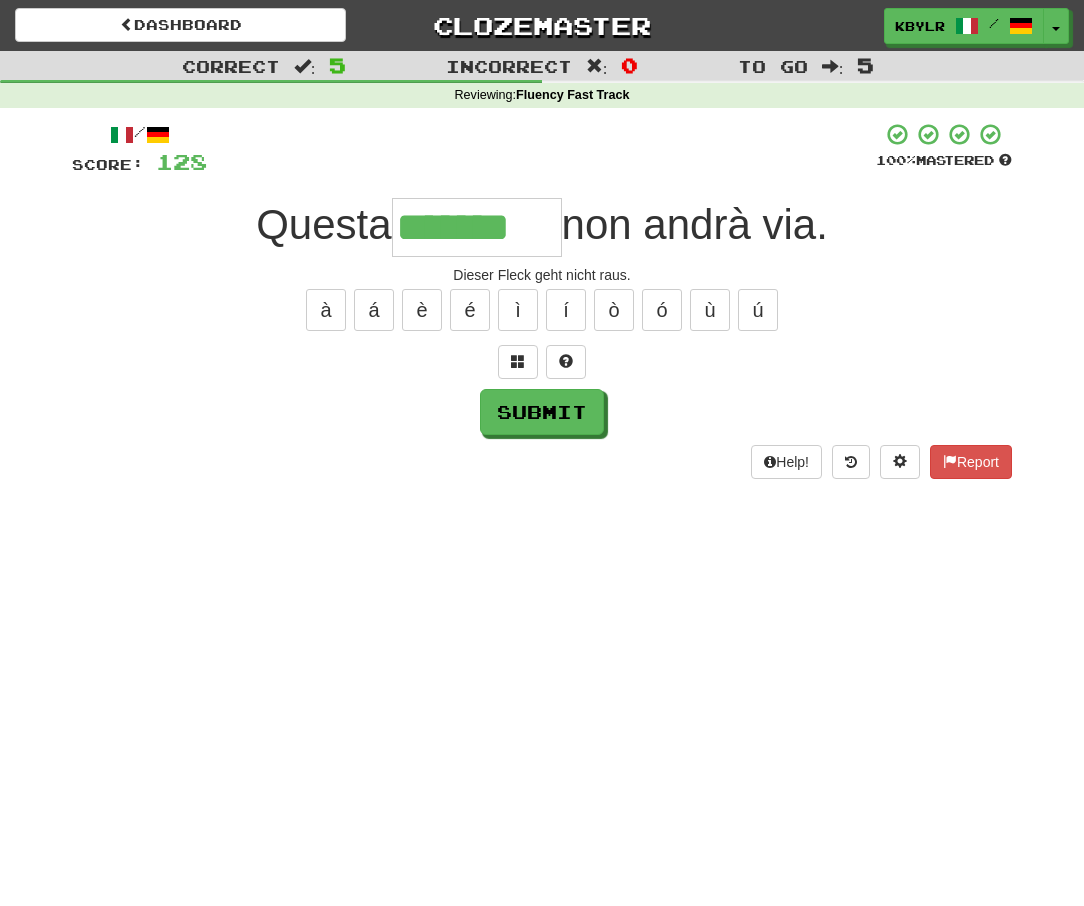 type on "*******" 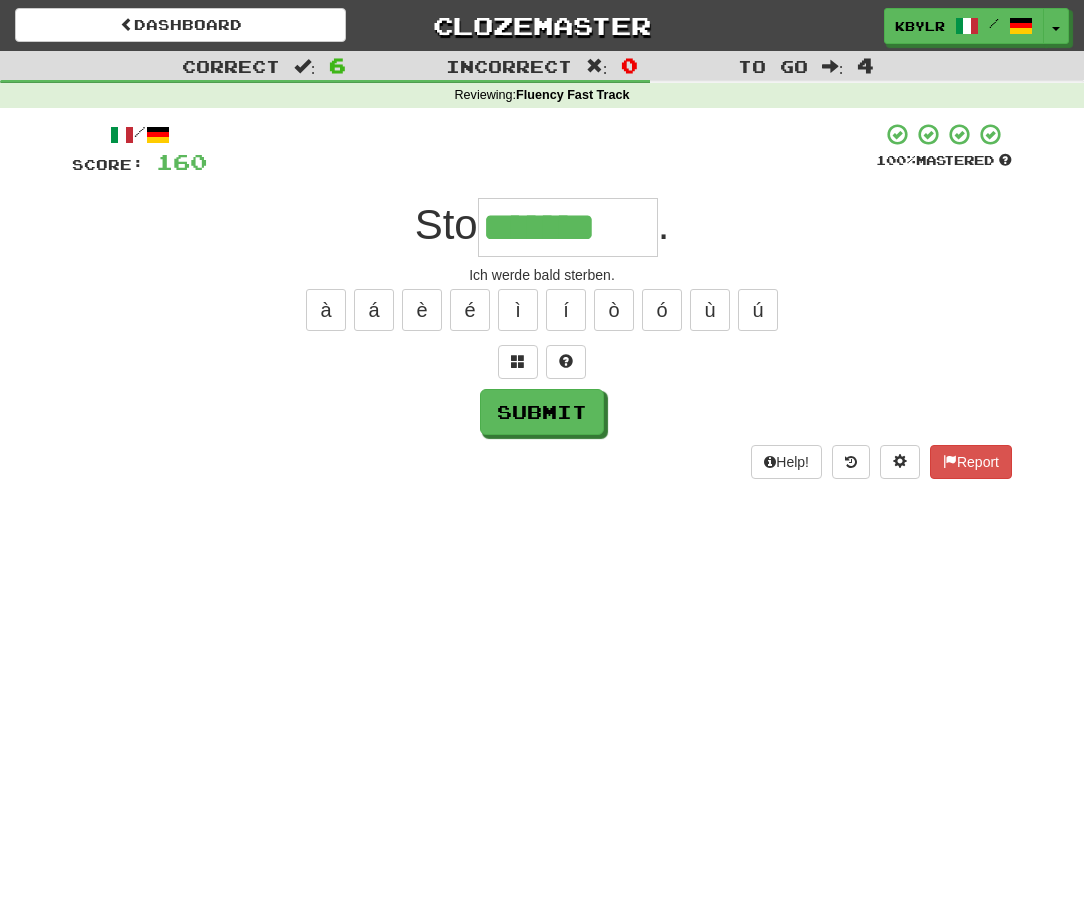 type on "*******" 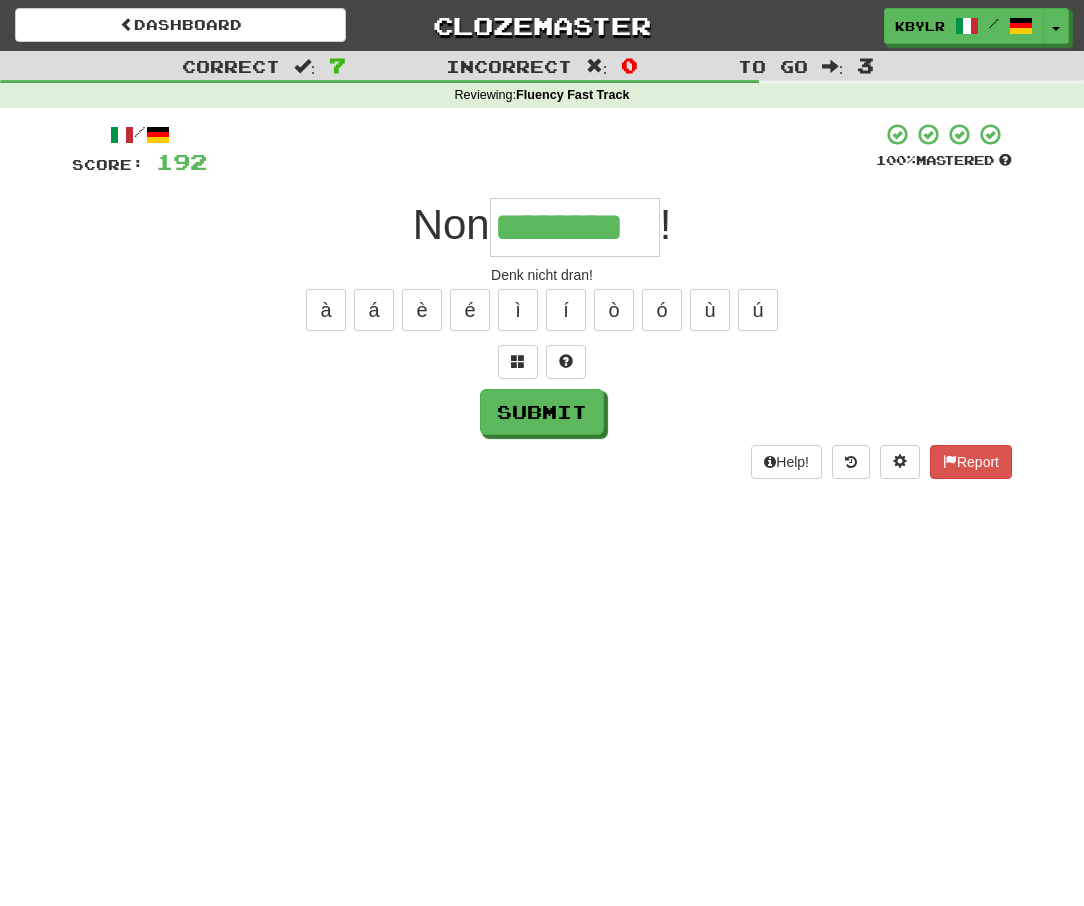 type on "********" 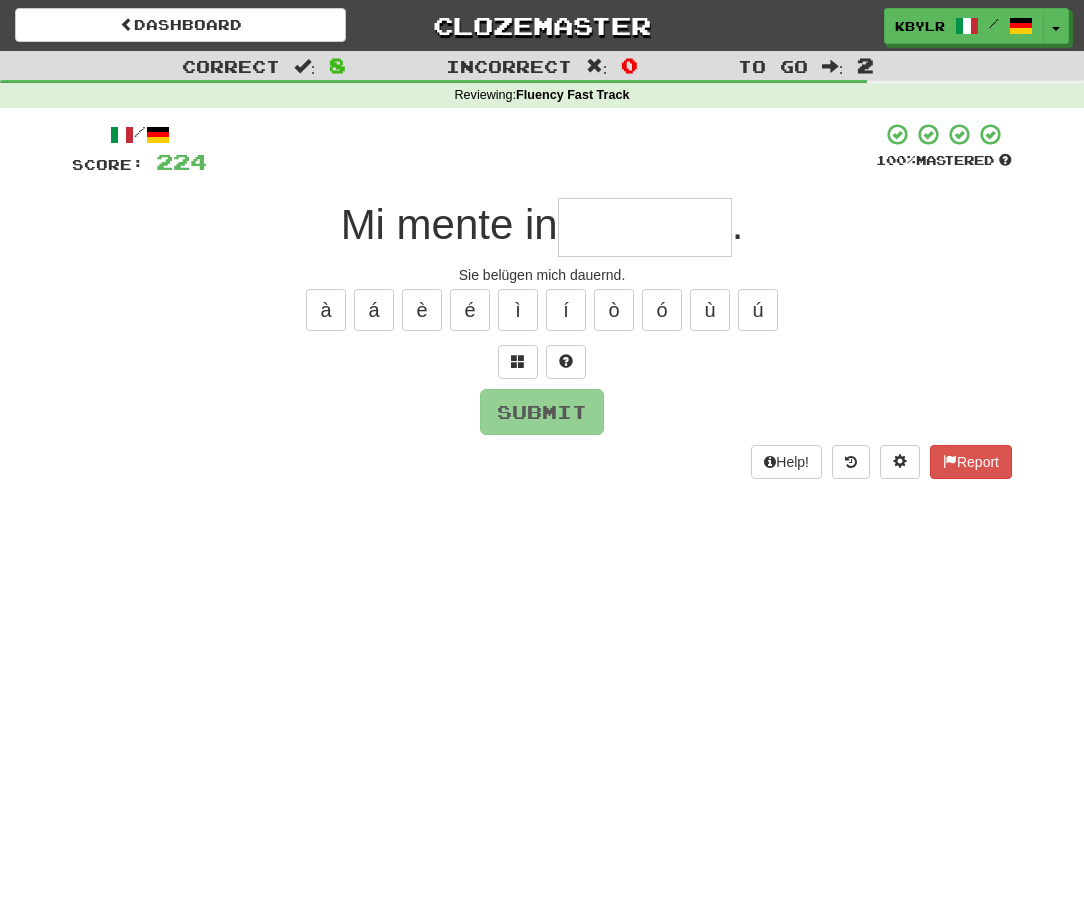 type on "*" 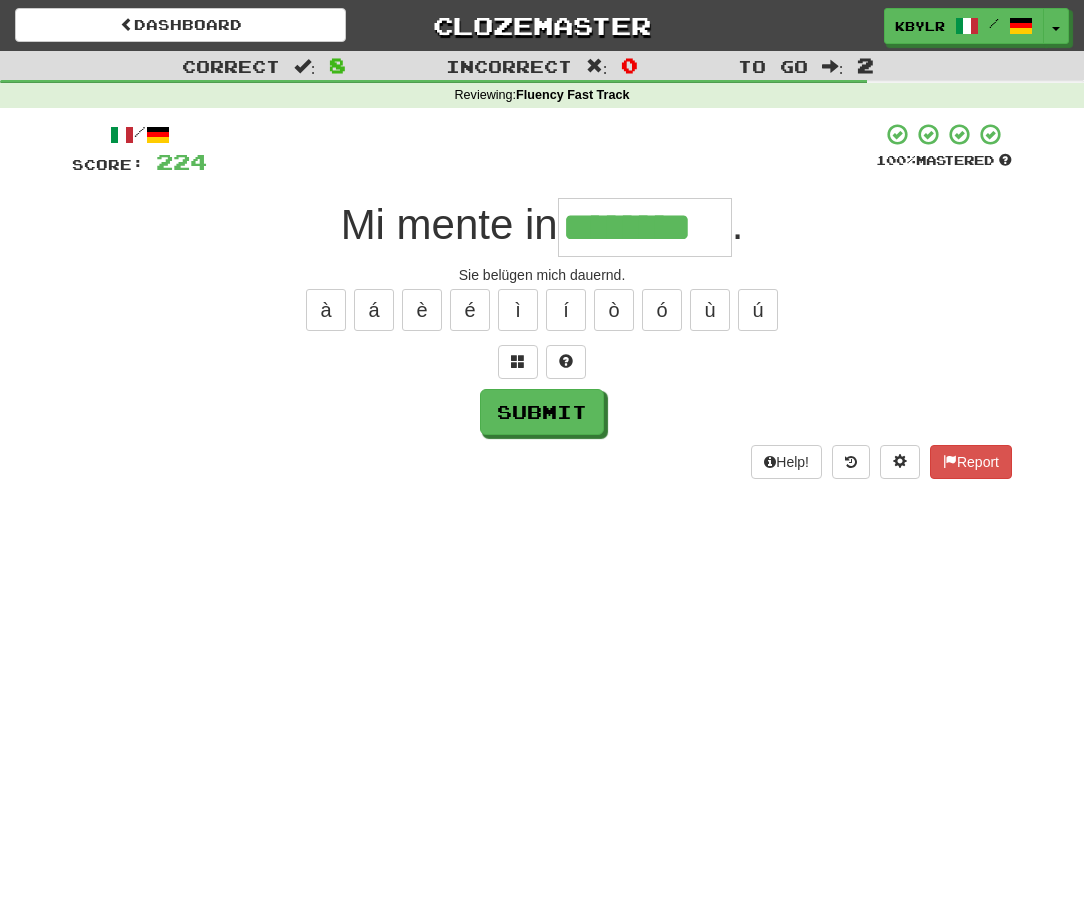 type on "********" 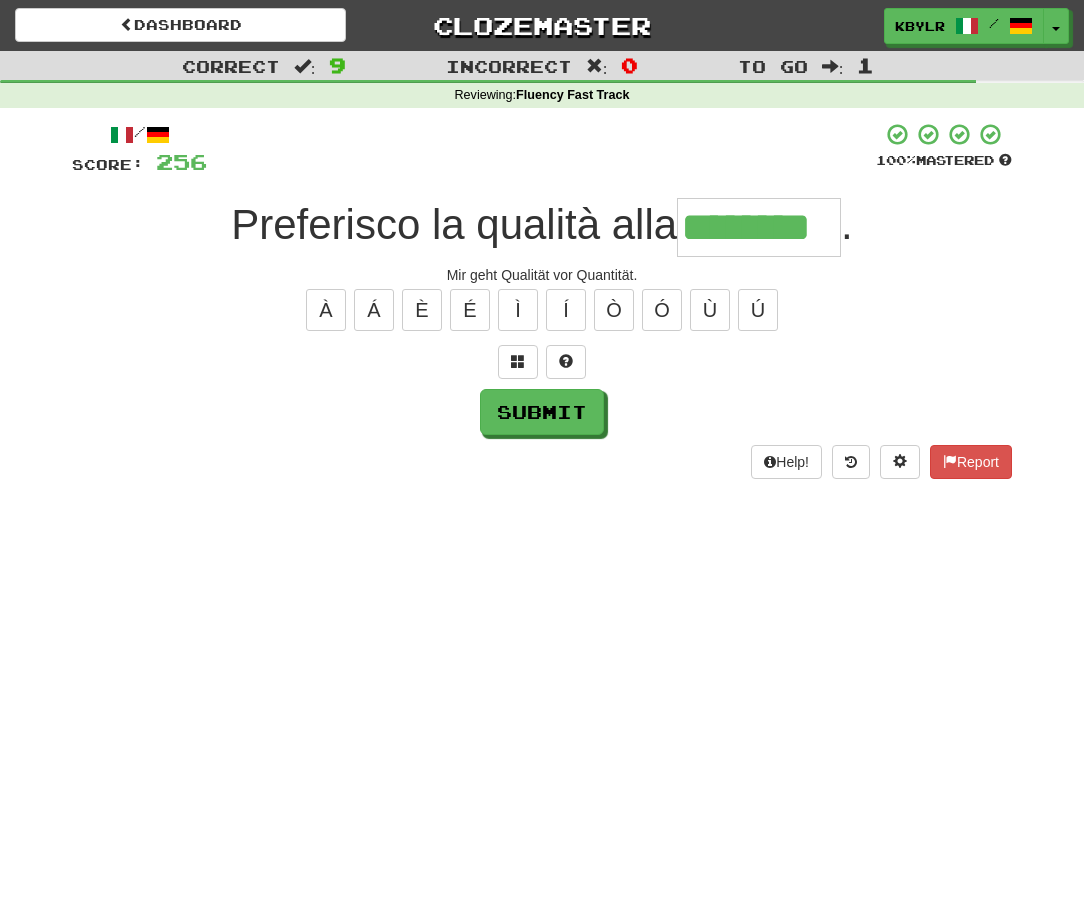 type on "********" 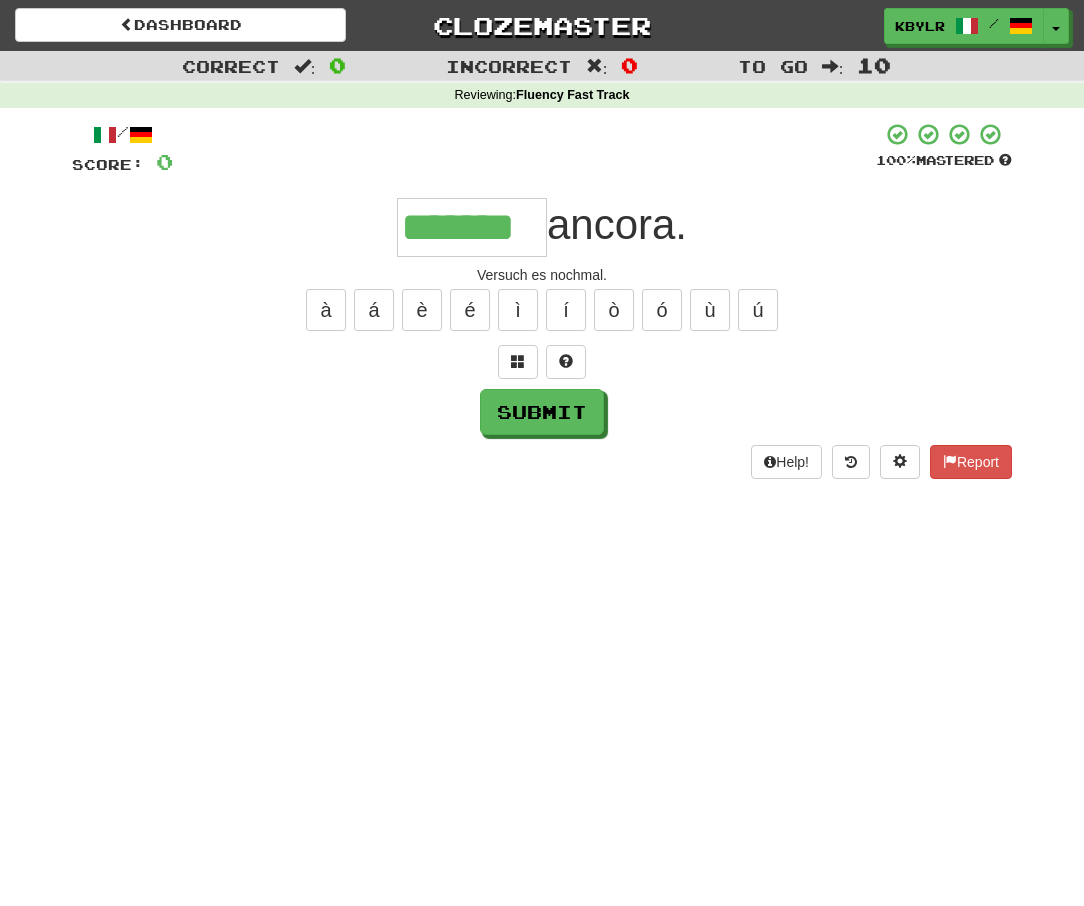 type on "*******" 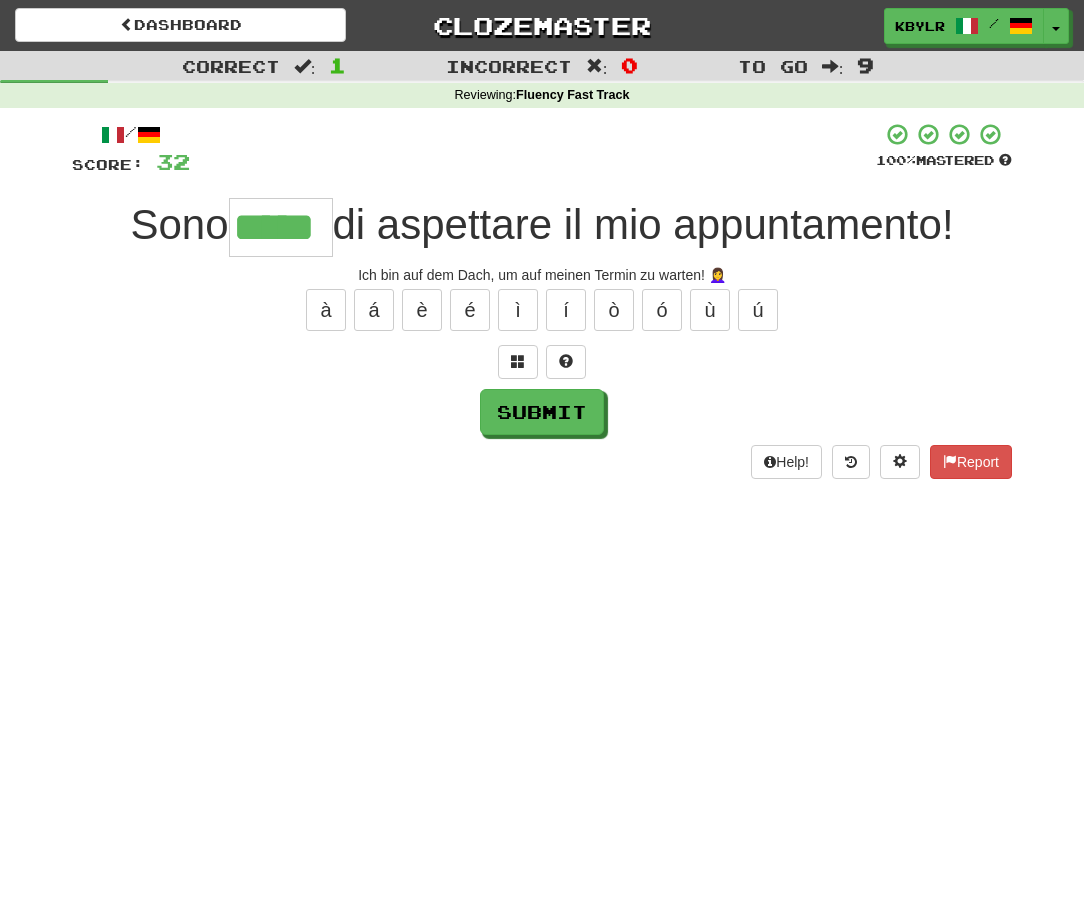 type on "*****" 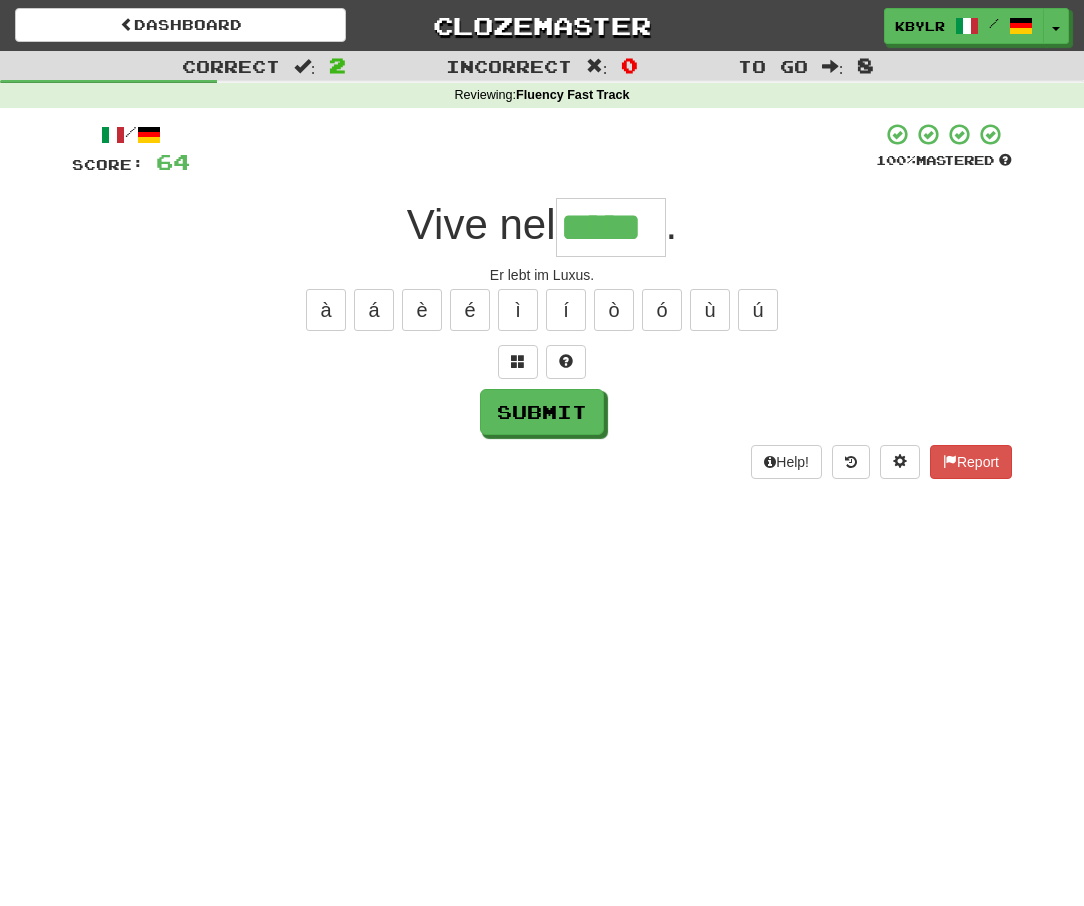 type on "*****" 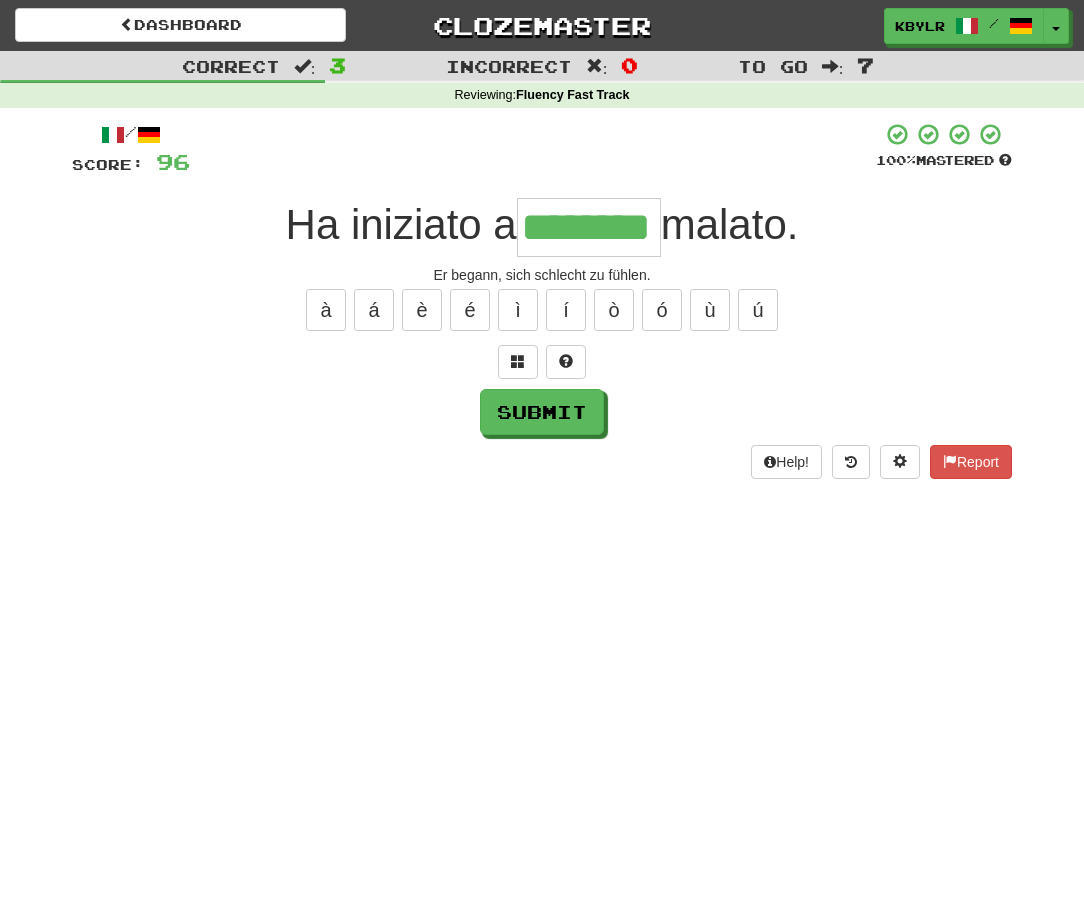 type on "********" 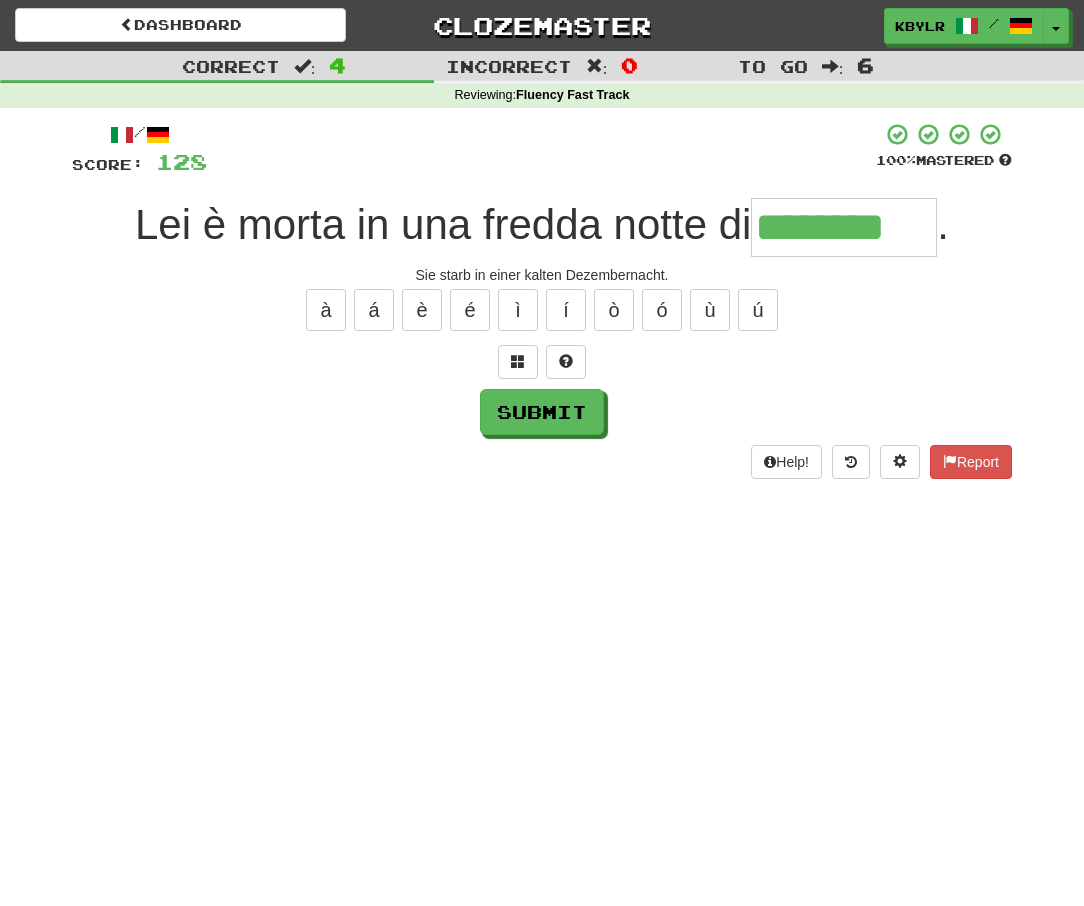 type on "********" 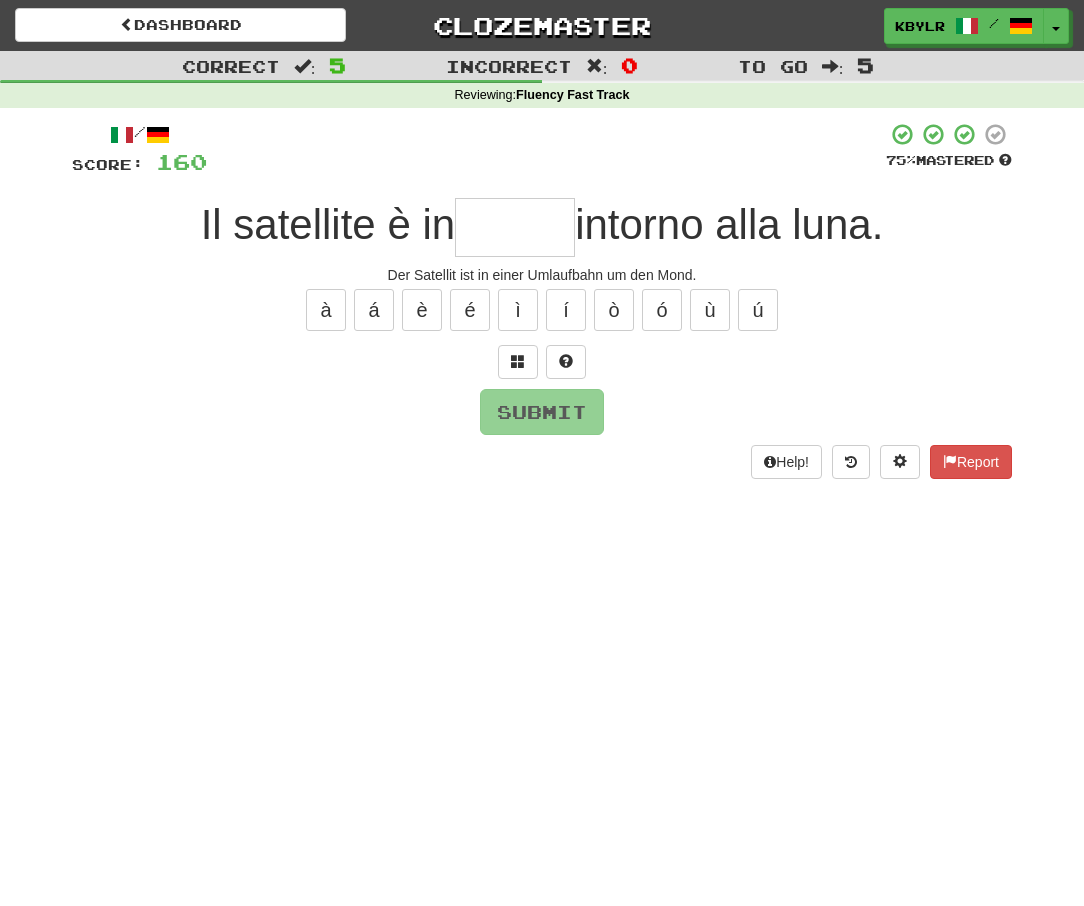 type on "*" 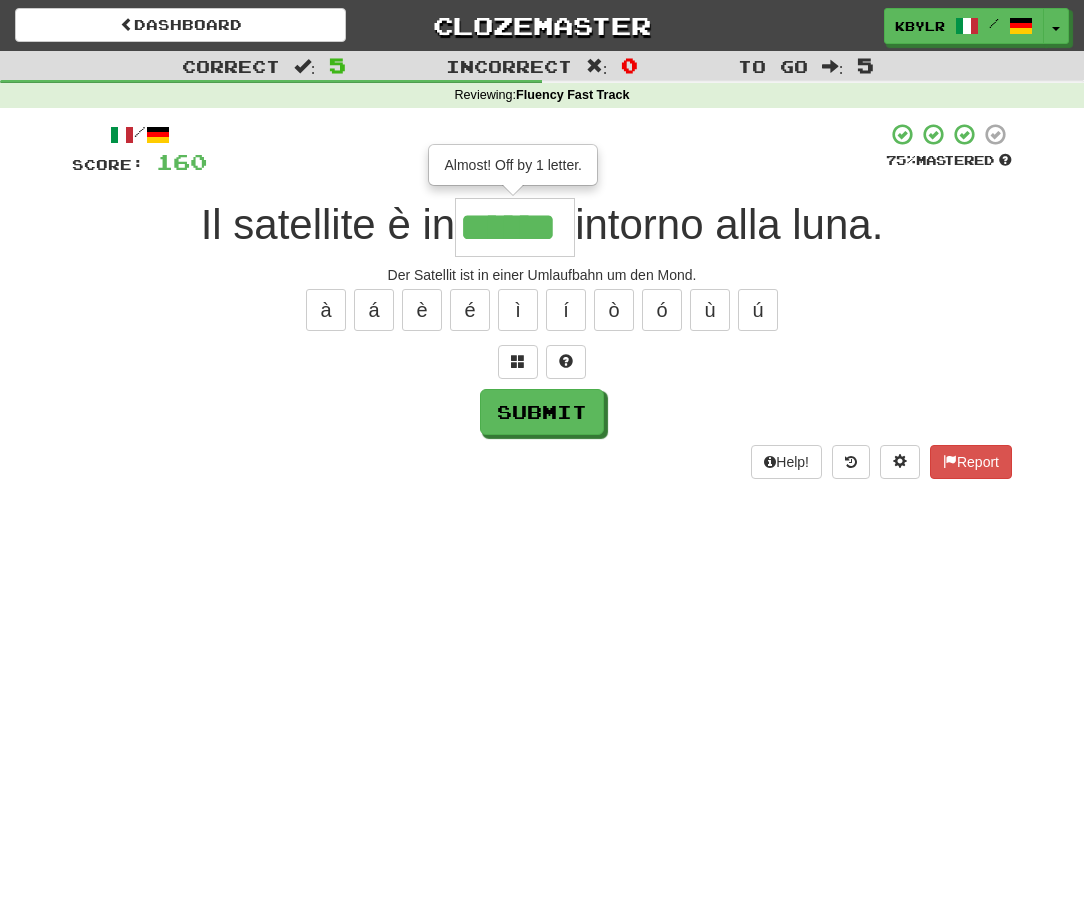 type on "******" 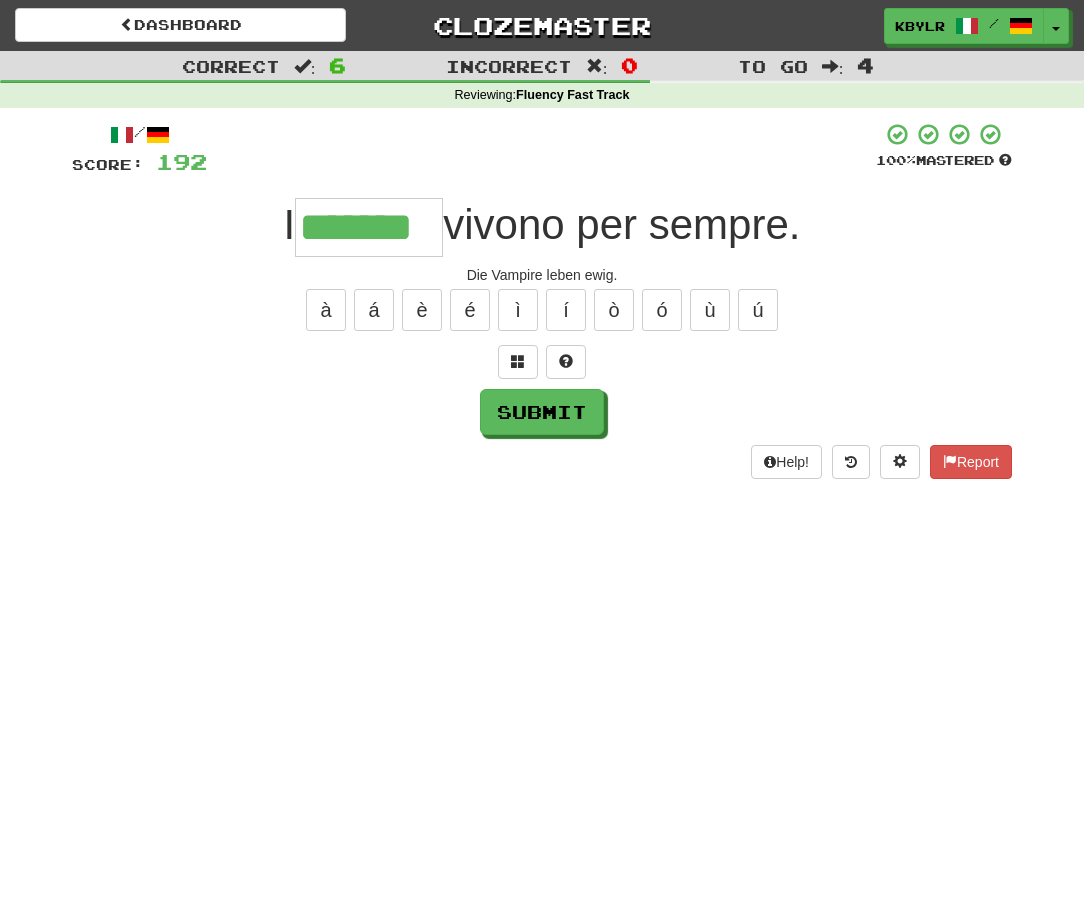 type on "*******" 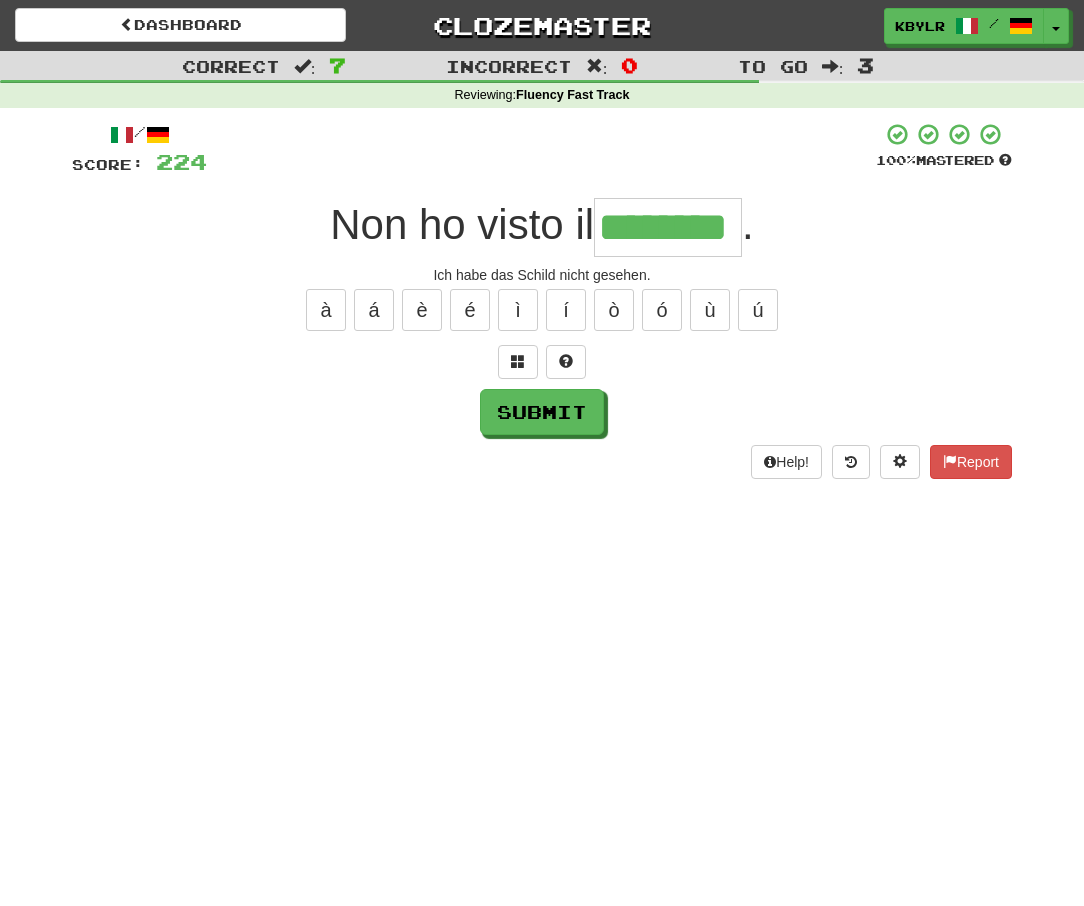 type on "********" 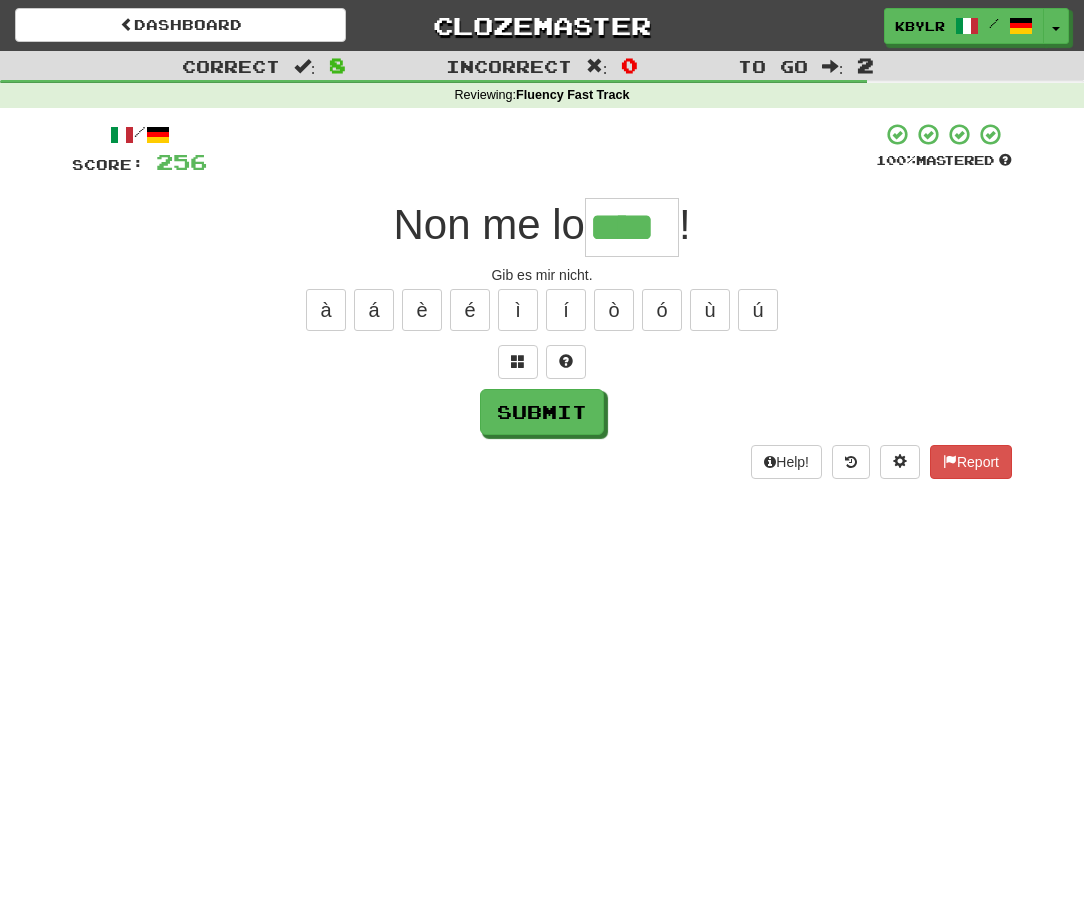 type on "****" 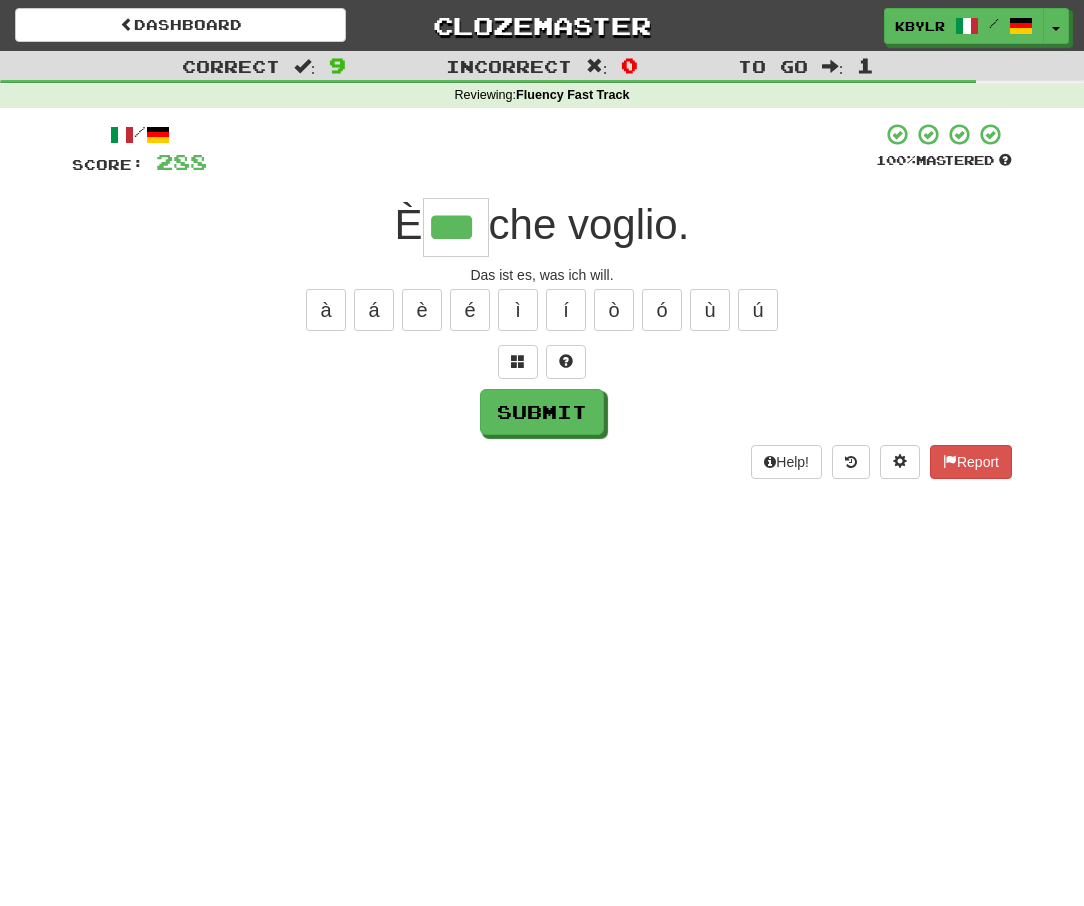 type on "***" 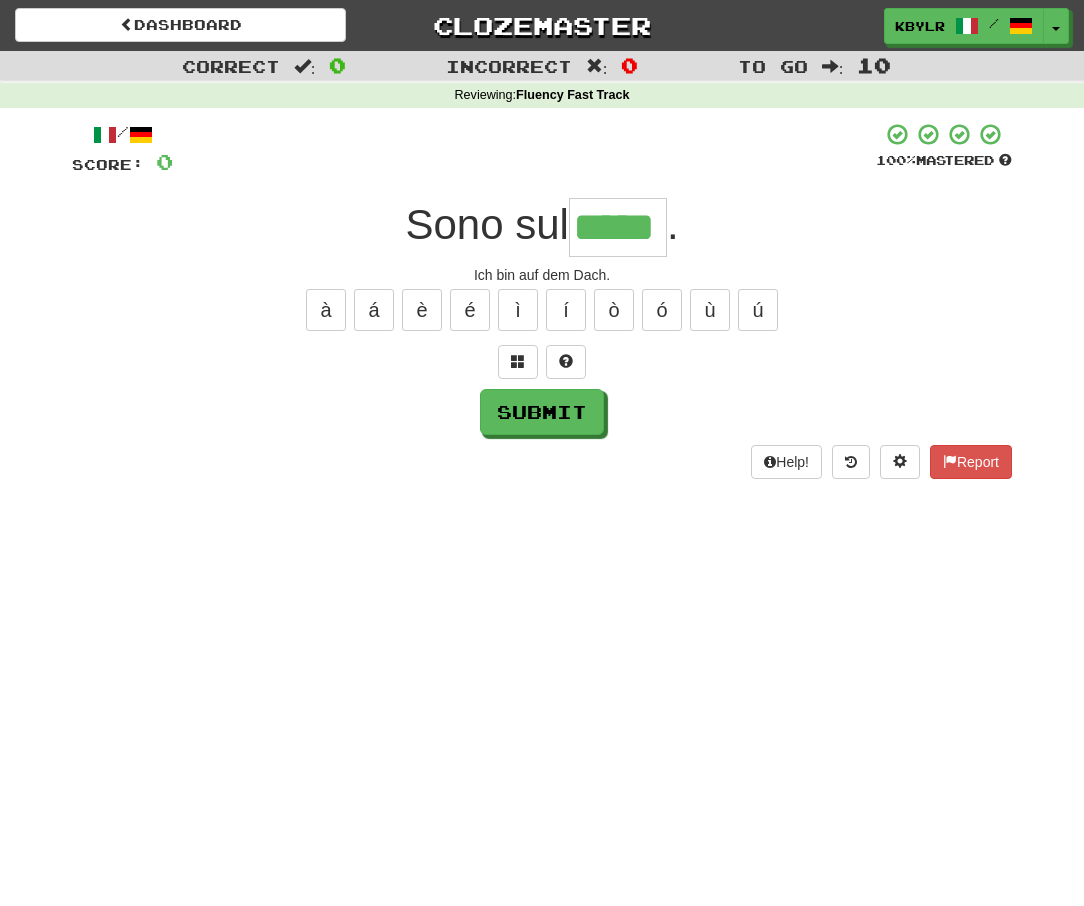 type on "*****" 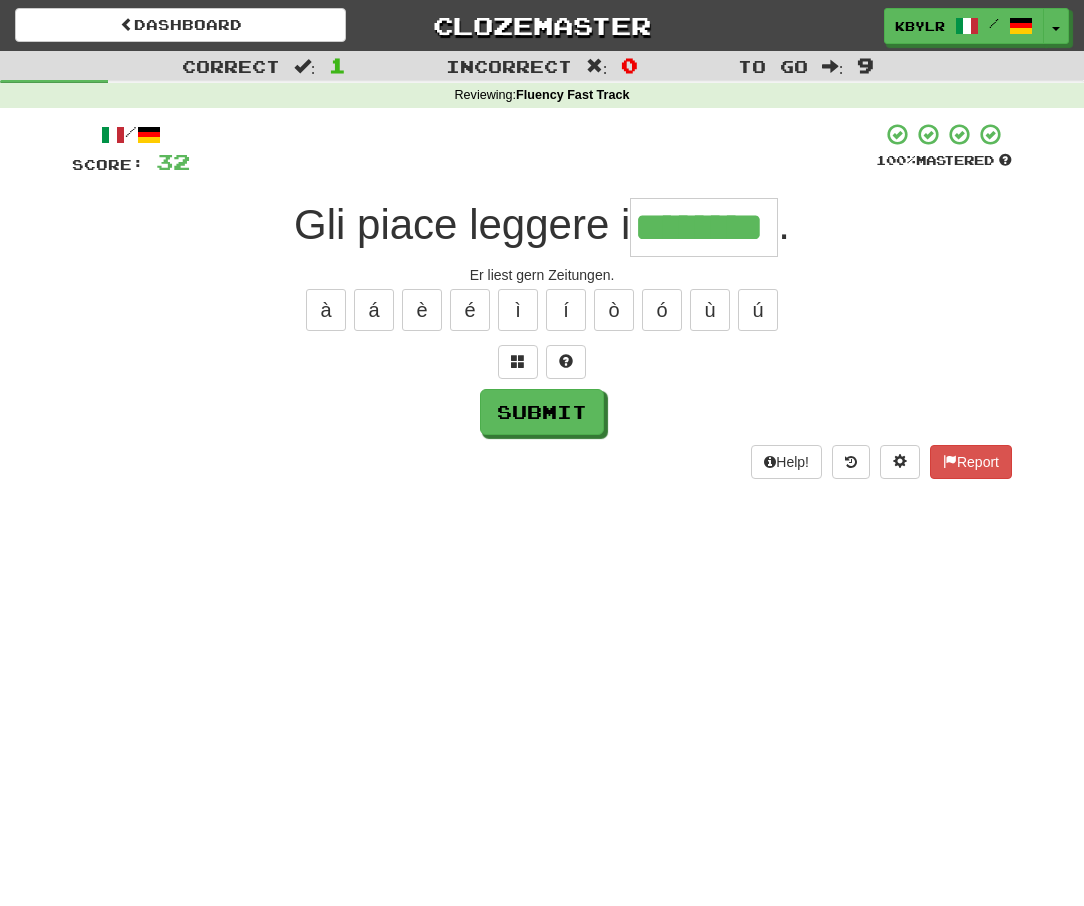 type on "********" 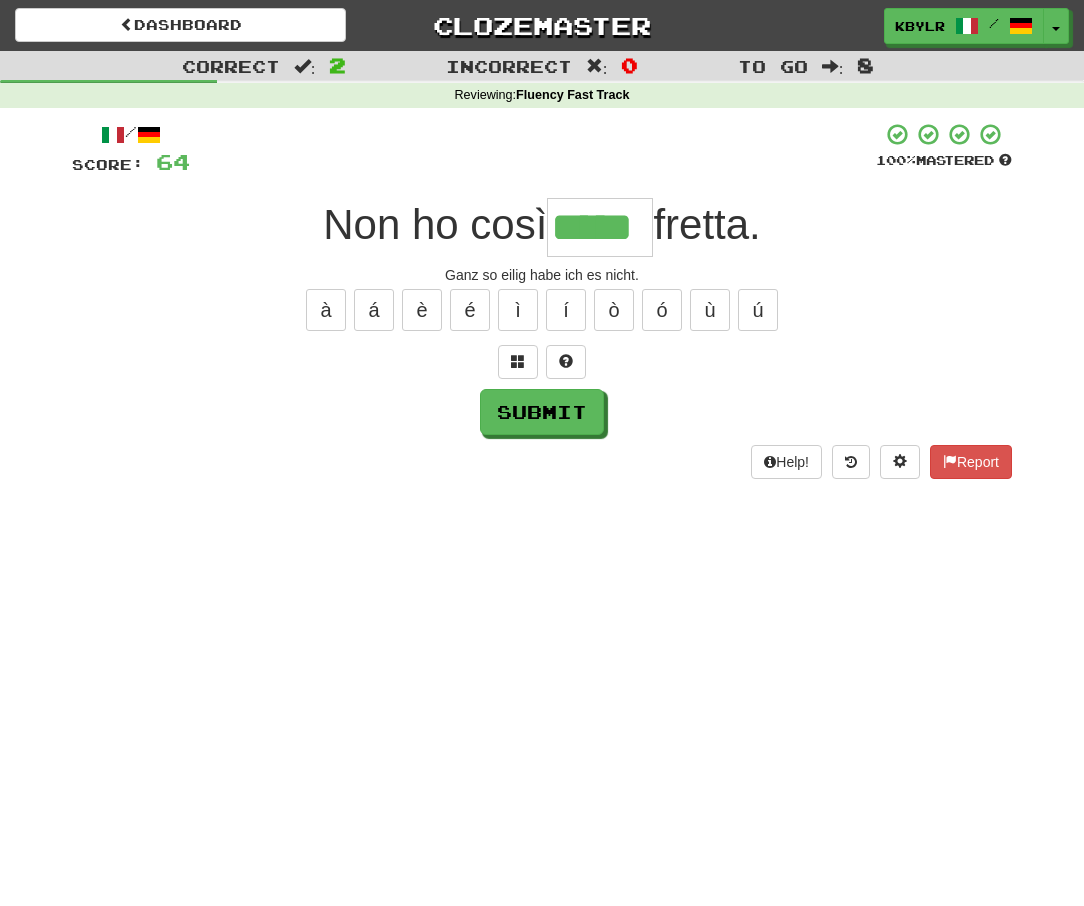 type on "*****" 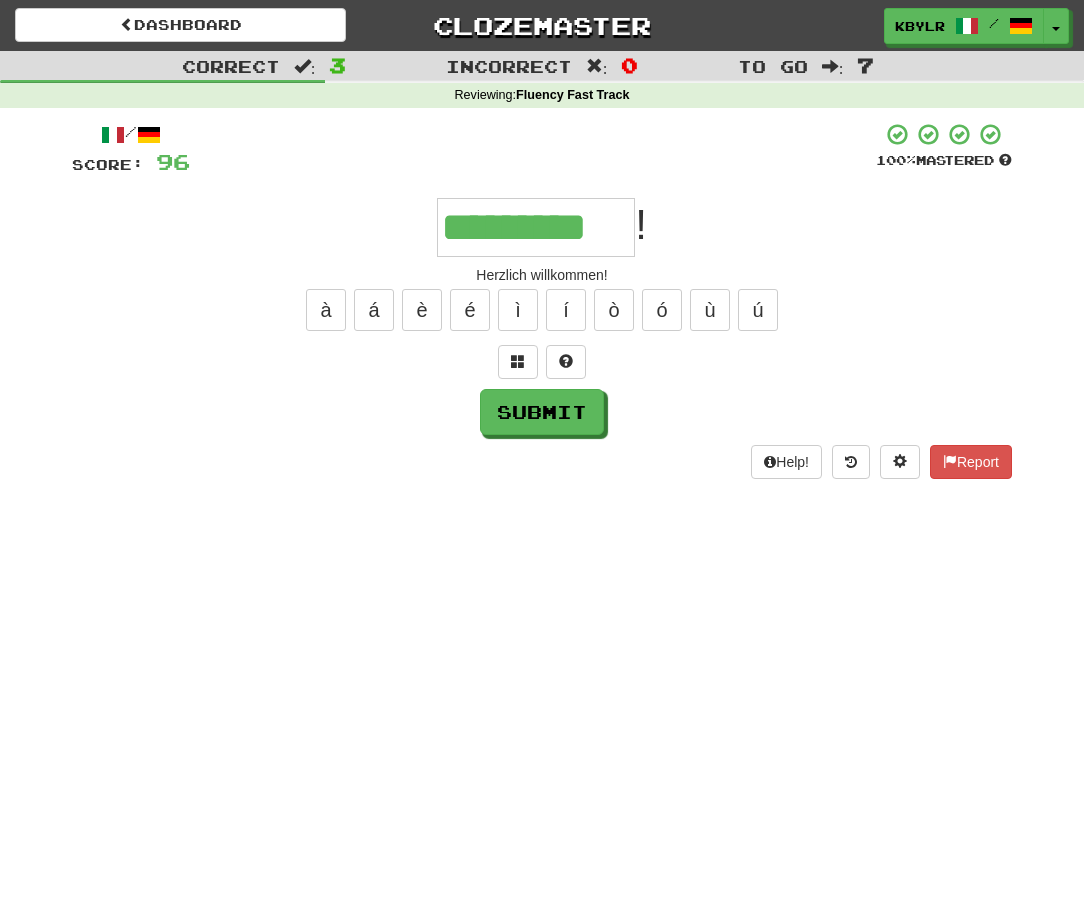 type on "*********" 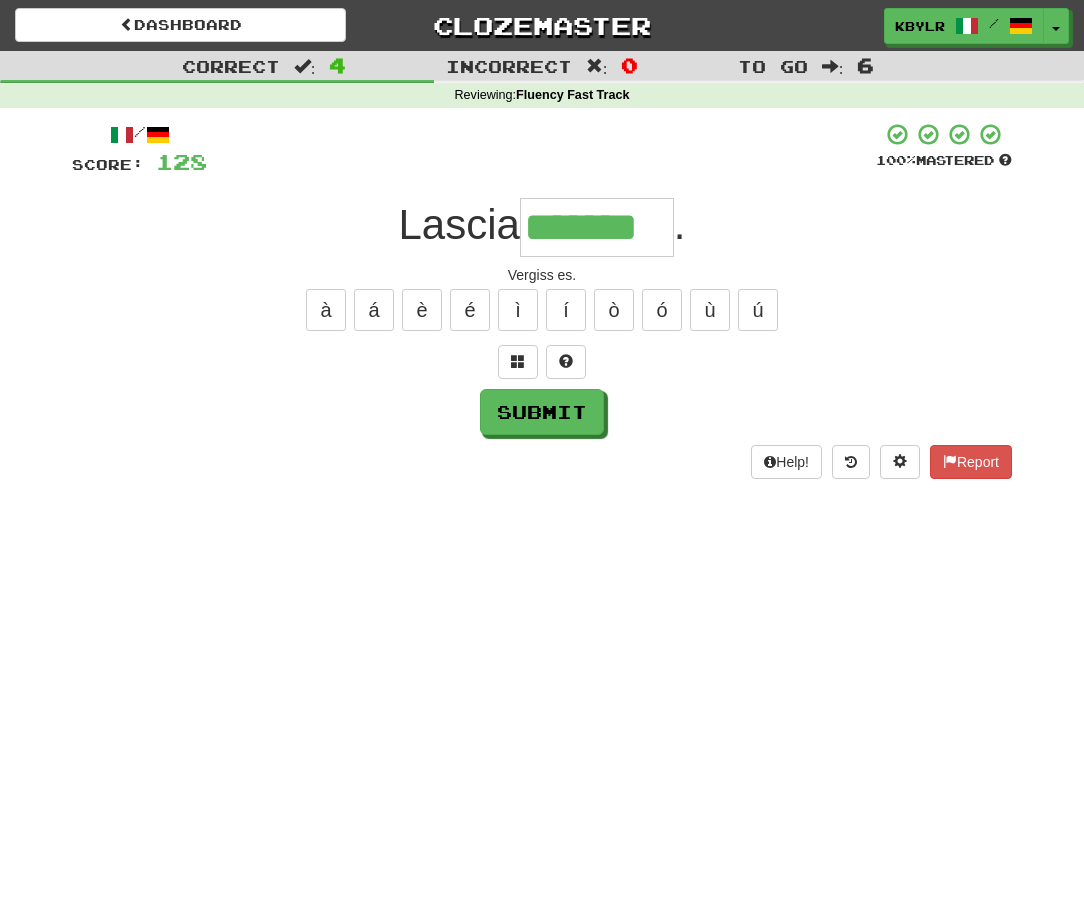 type on "*******" 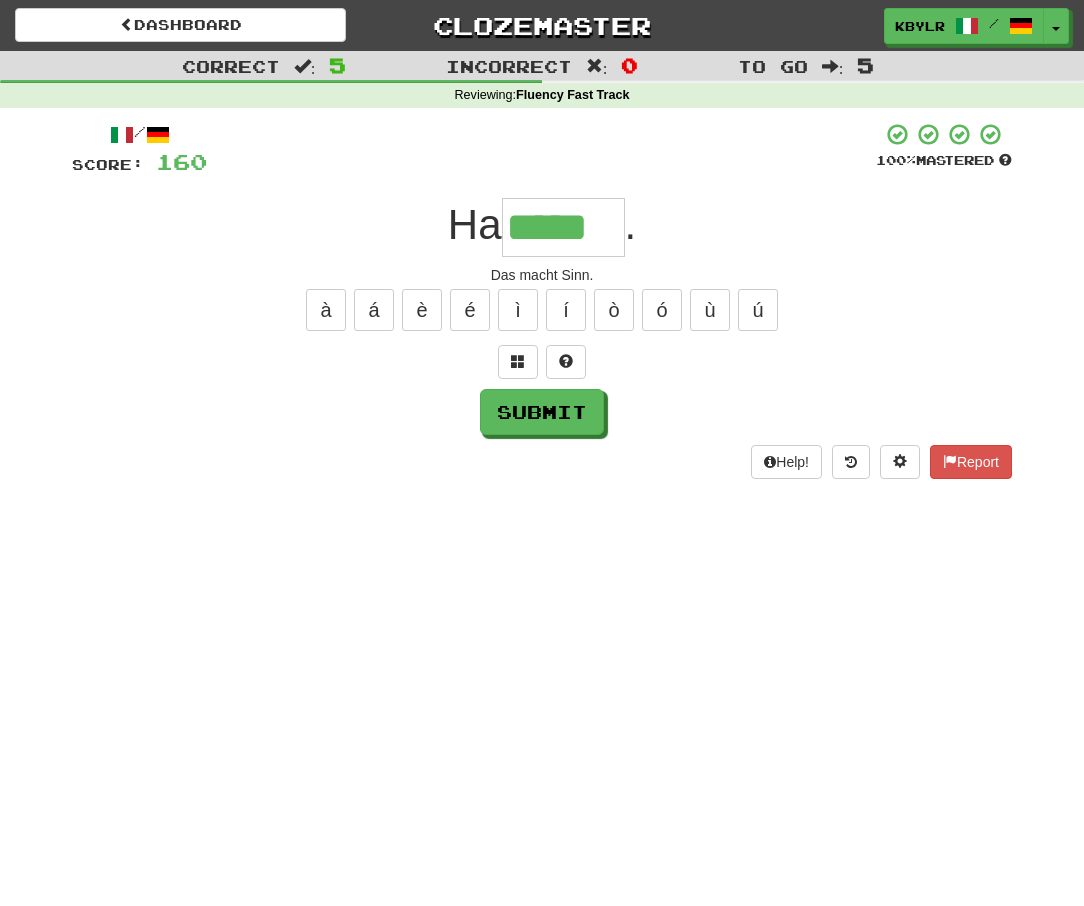 type on "*****" 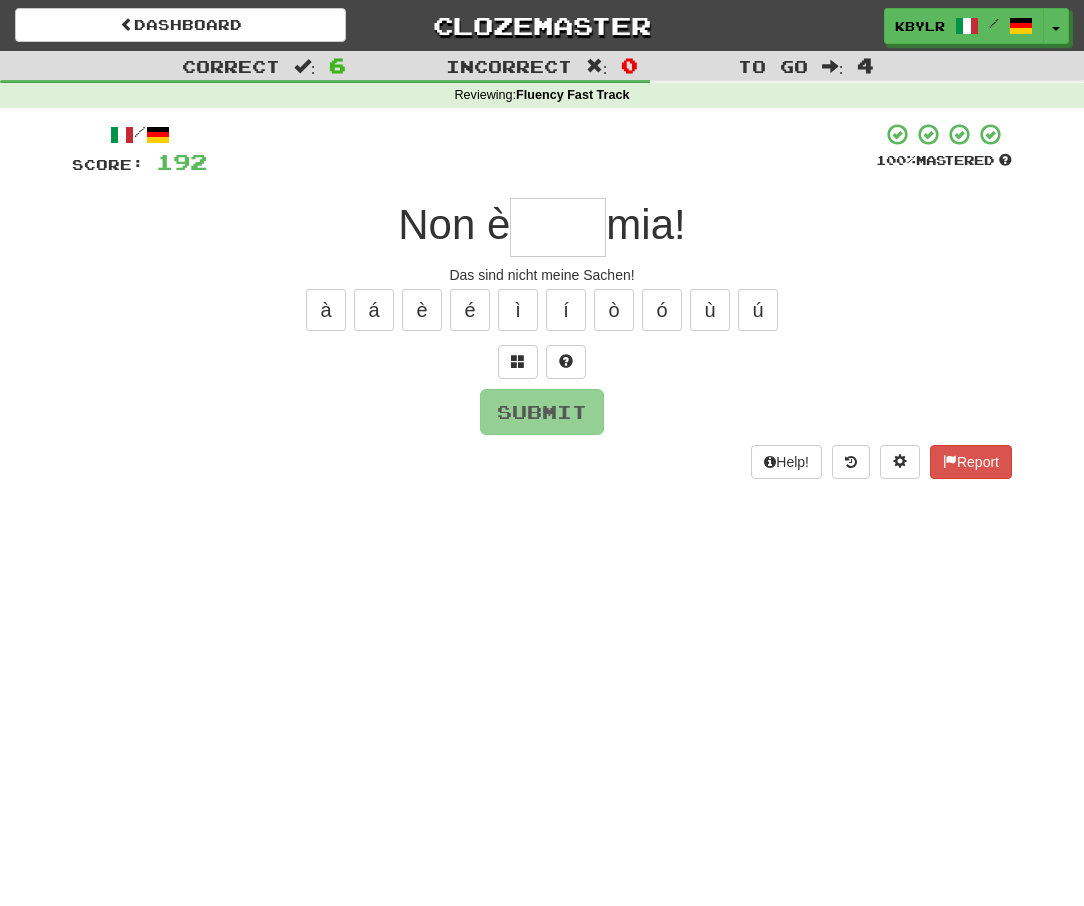 type on "*" 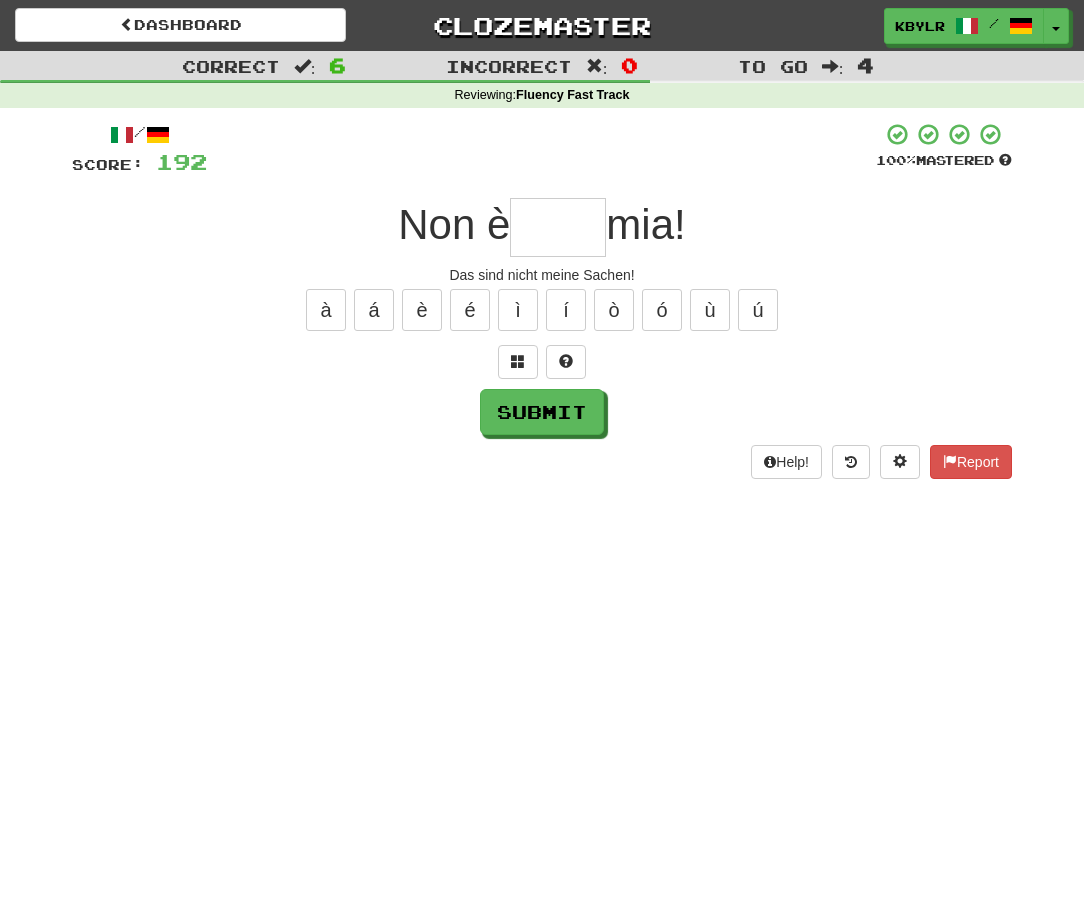 type on "*" 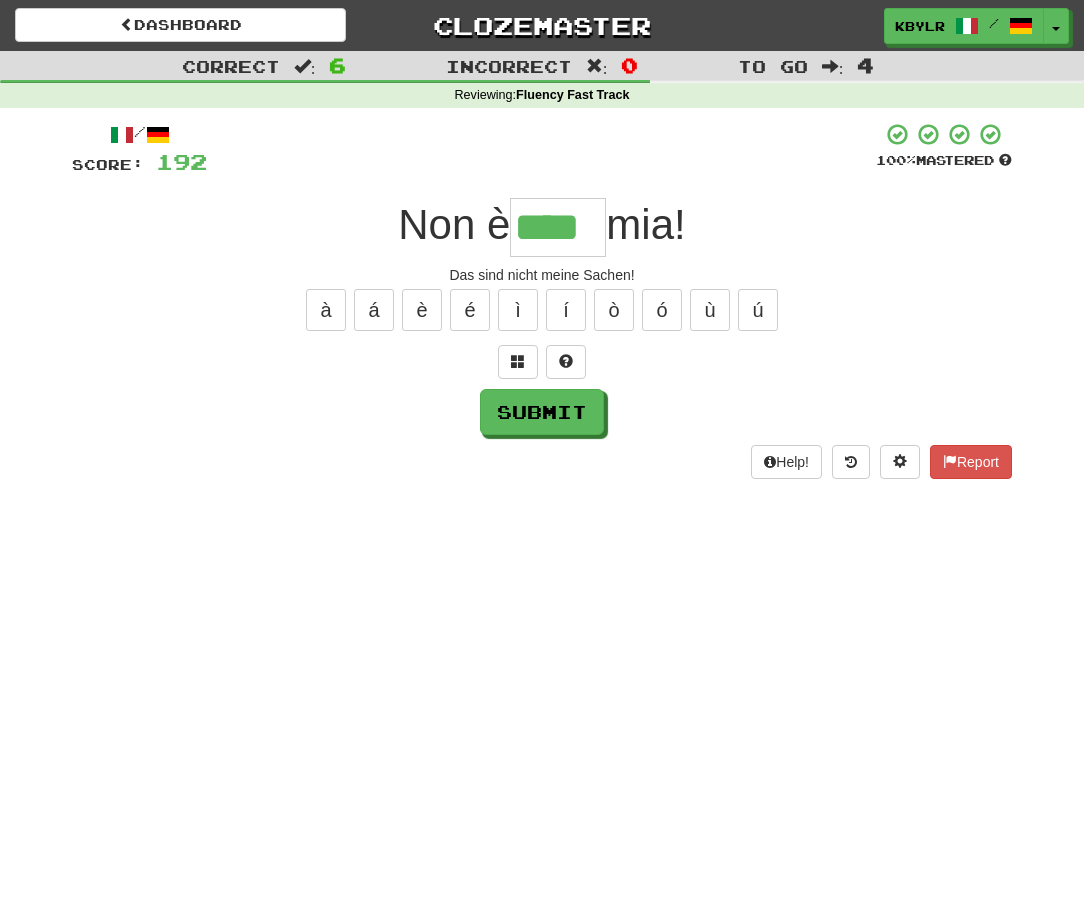 type on "****" 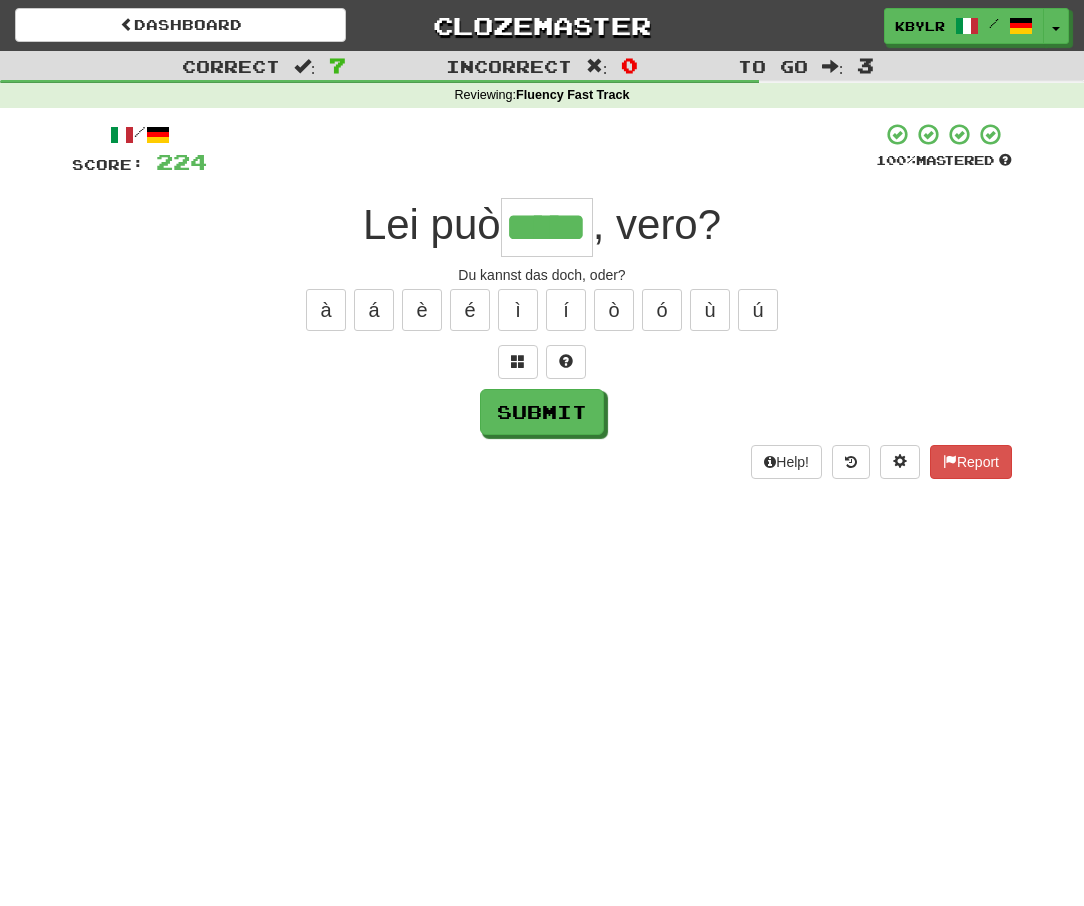type on "*****" 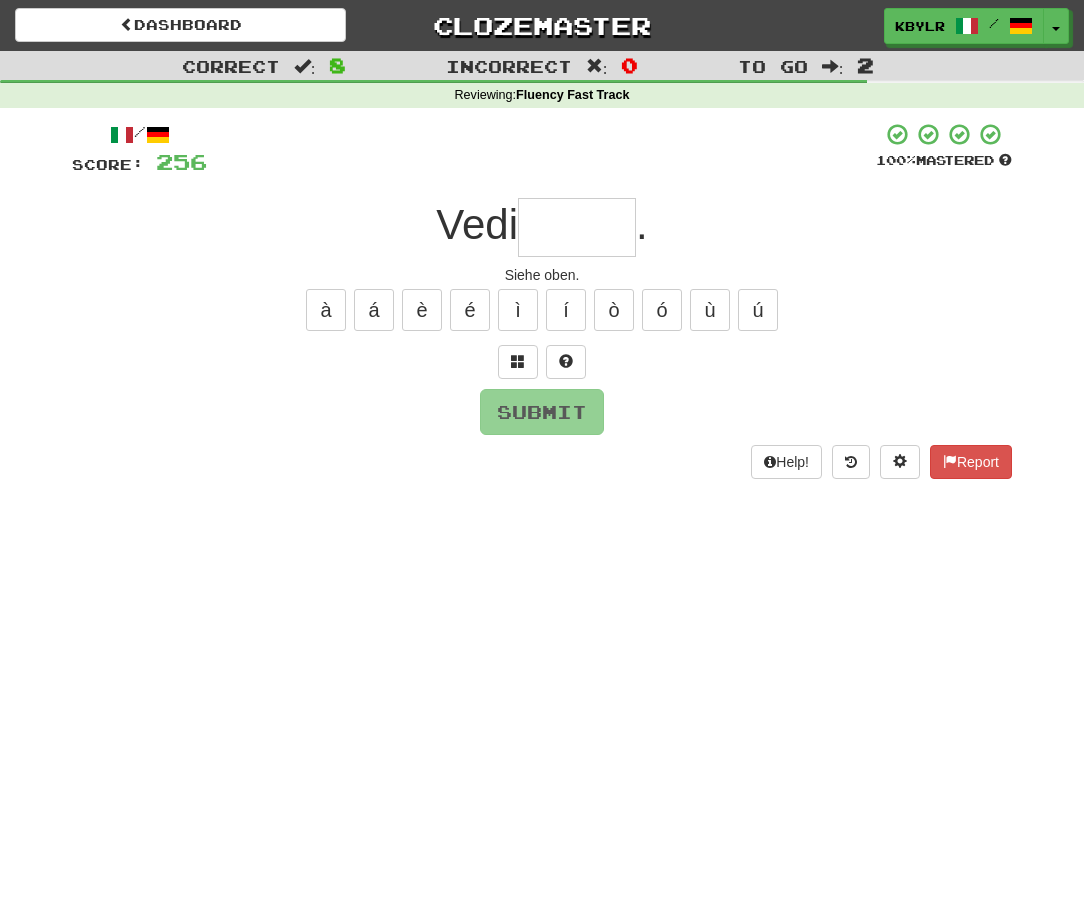 type on "*" 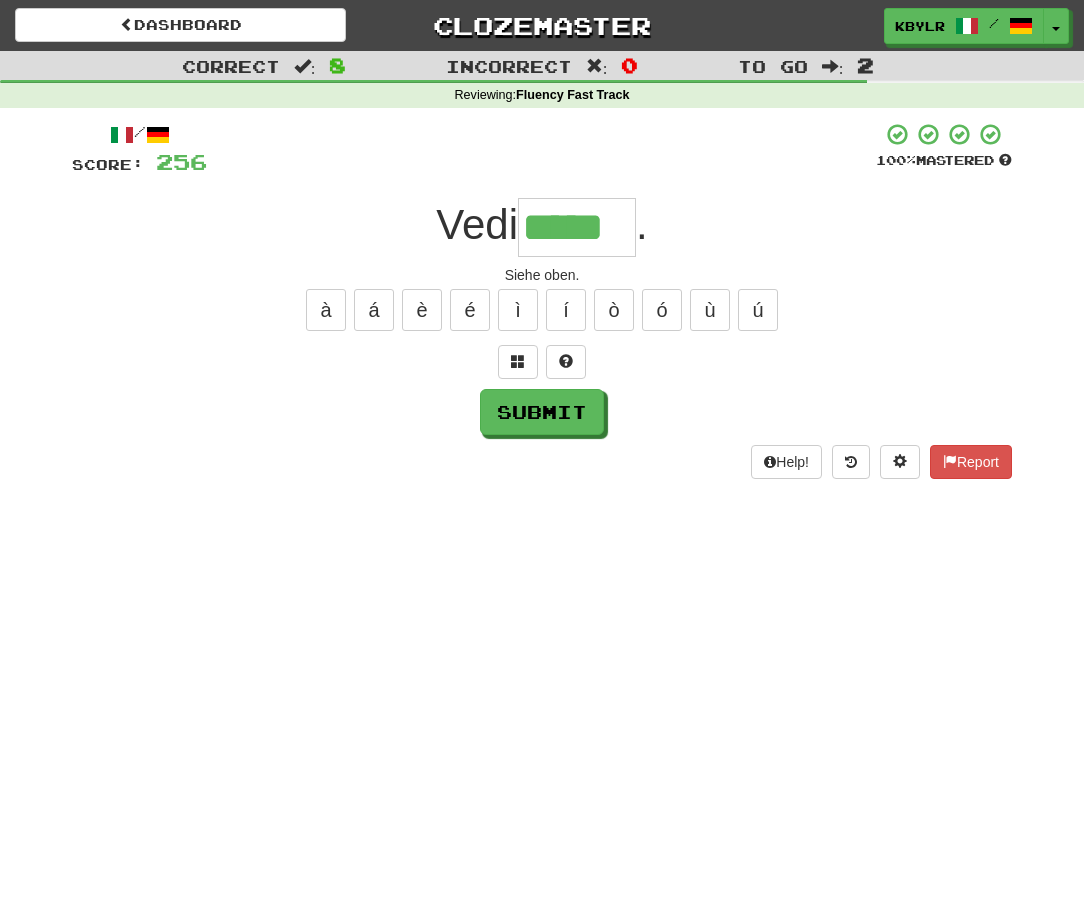 type on "*****" 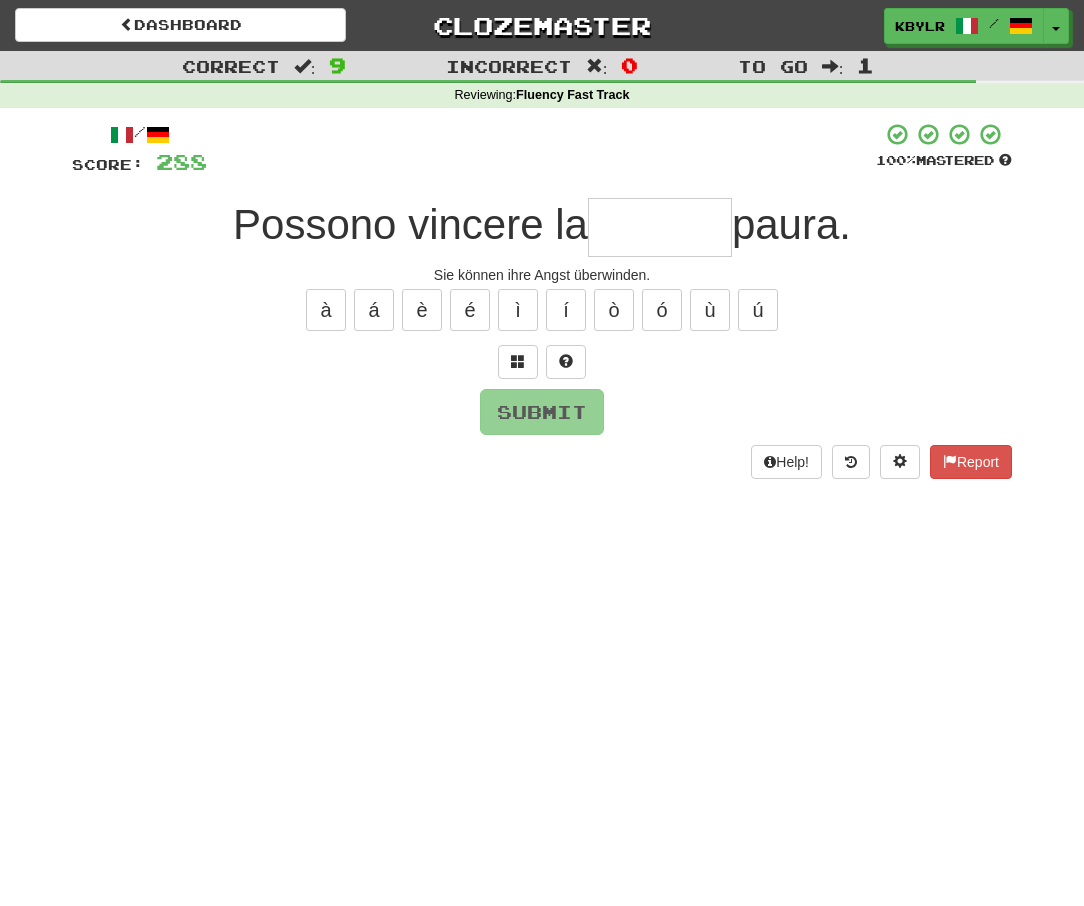 type on "*" 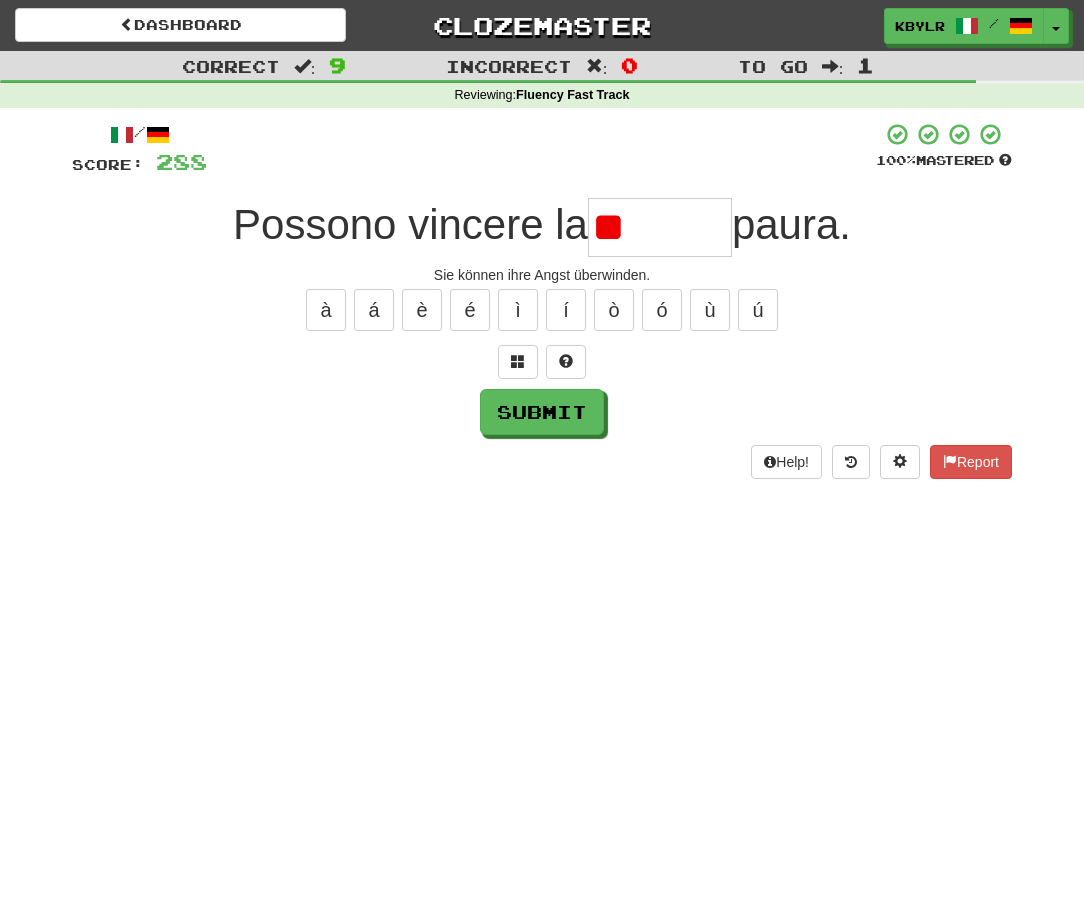 type on "*" 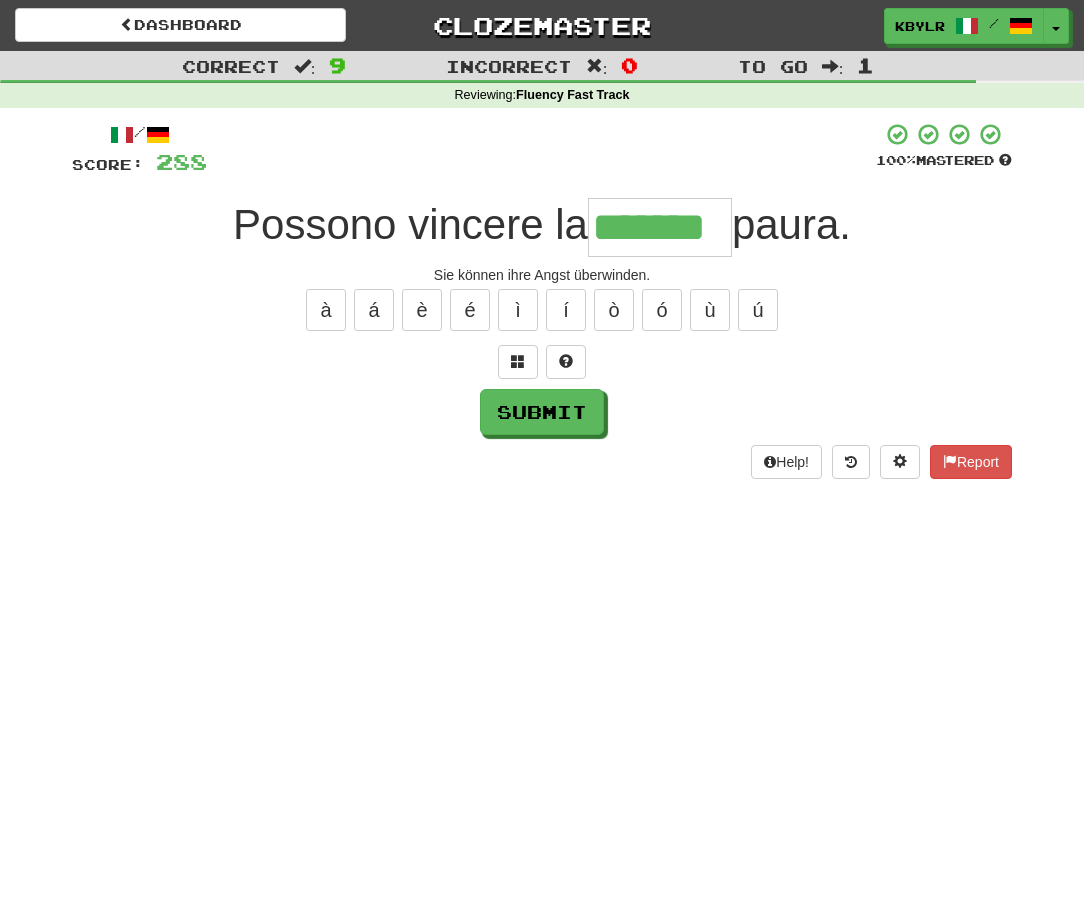 type on "*******" 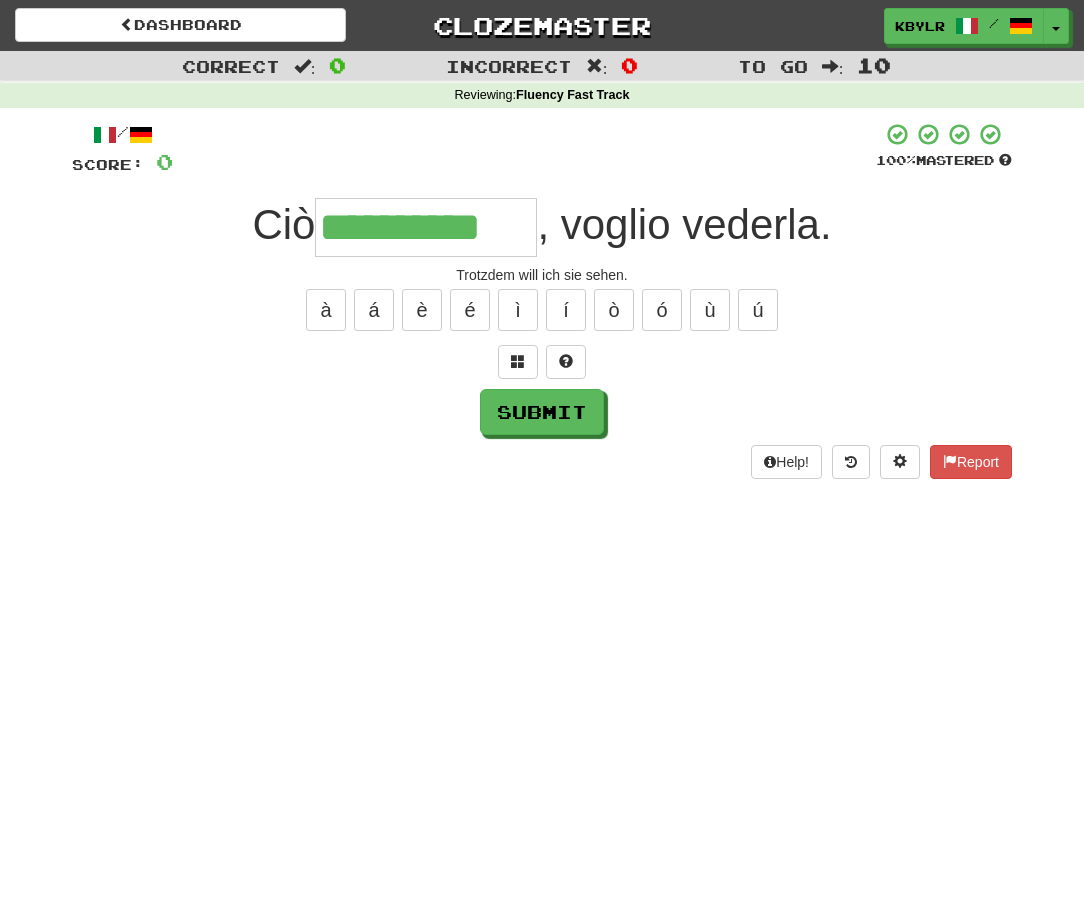 type on "**********" 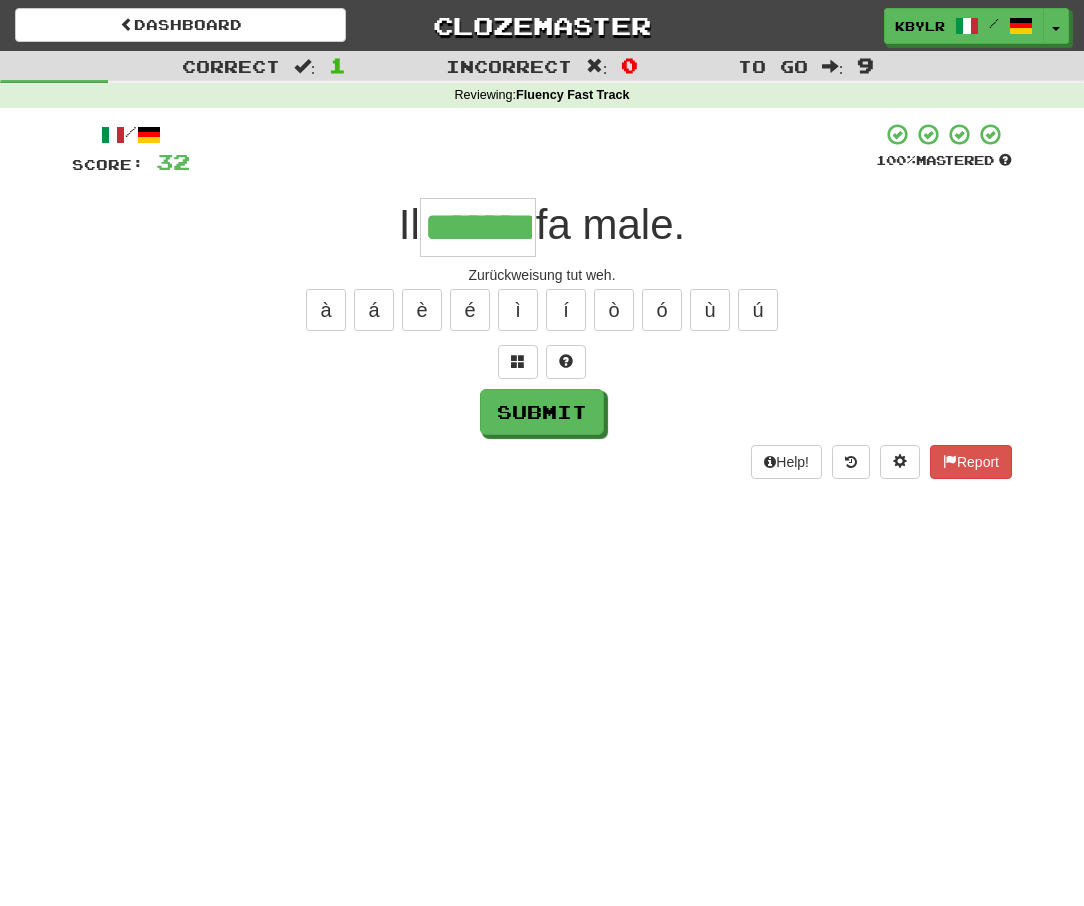 type on "*******" 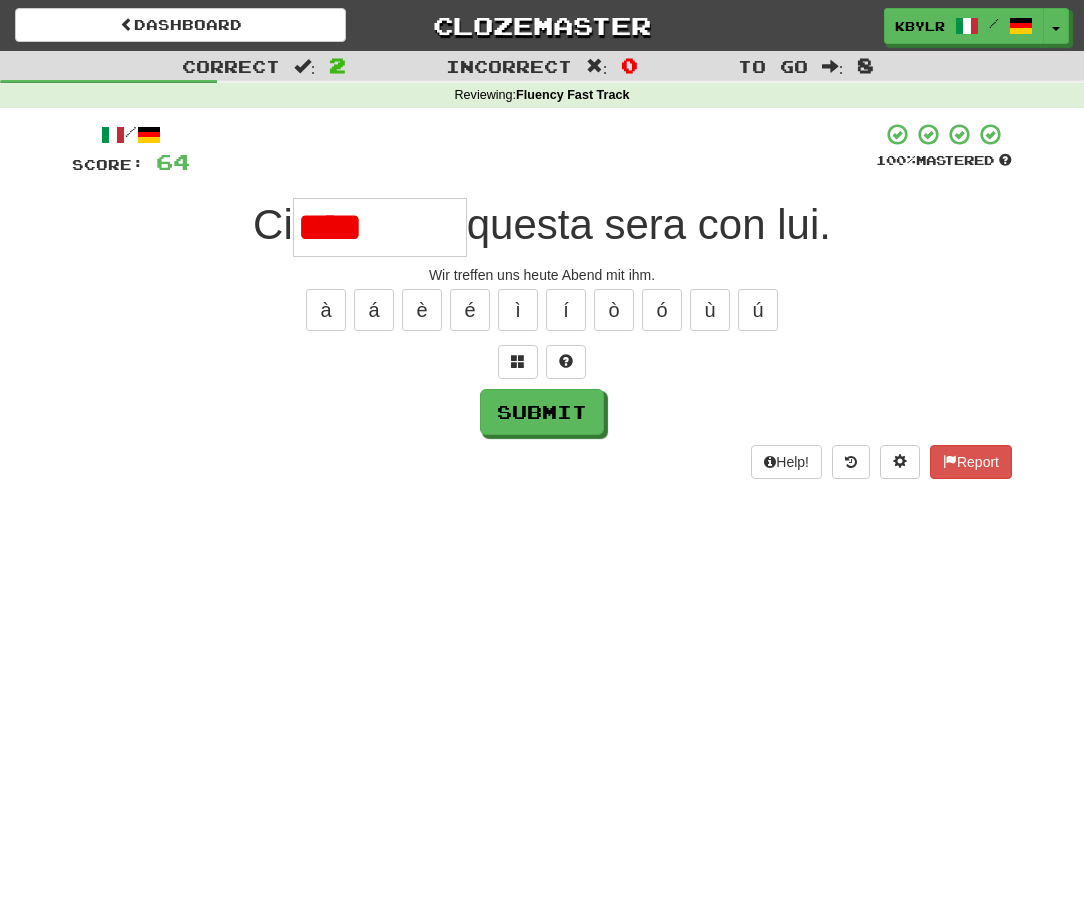 type on "*****" 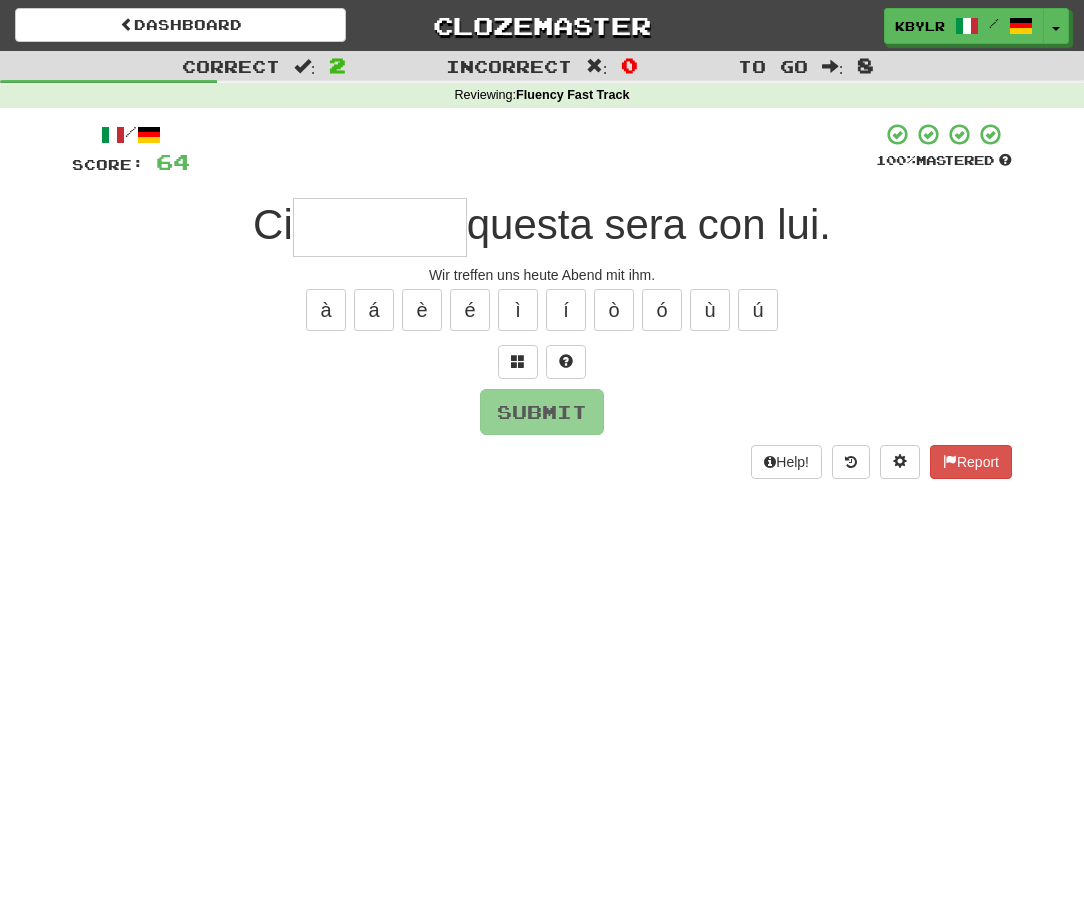 type on "*" 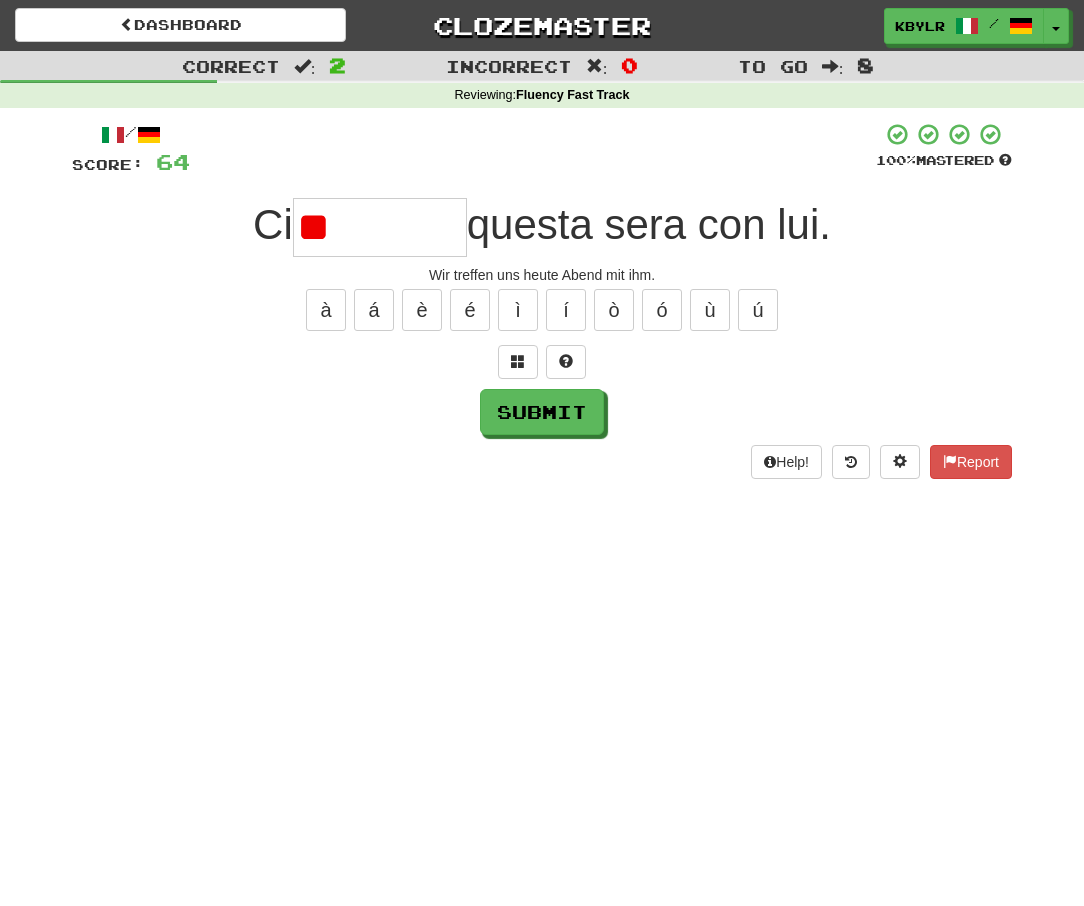 type on "***" 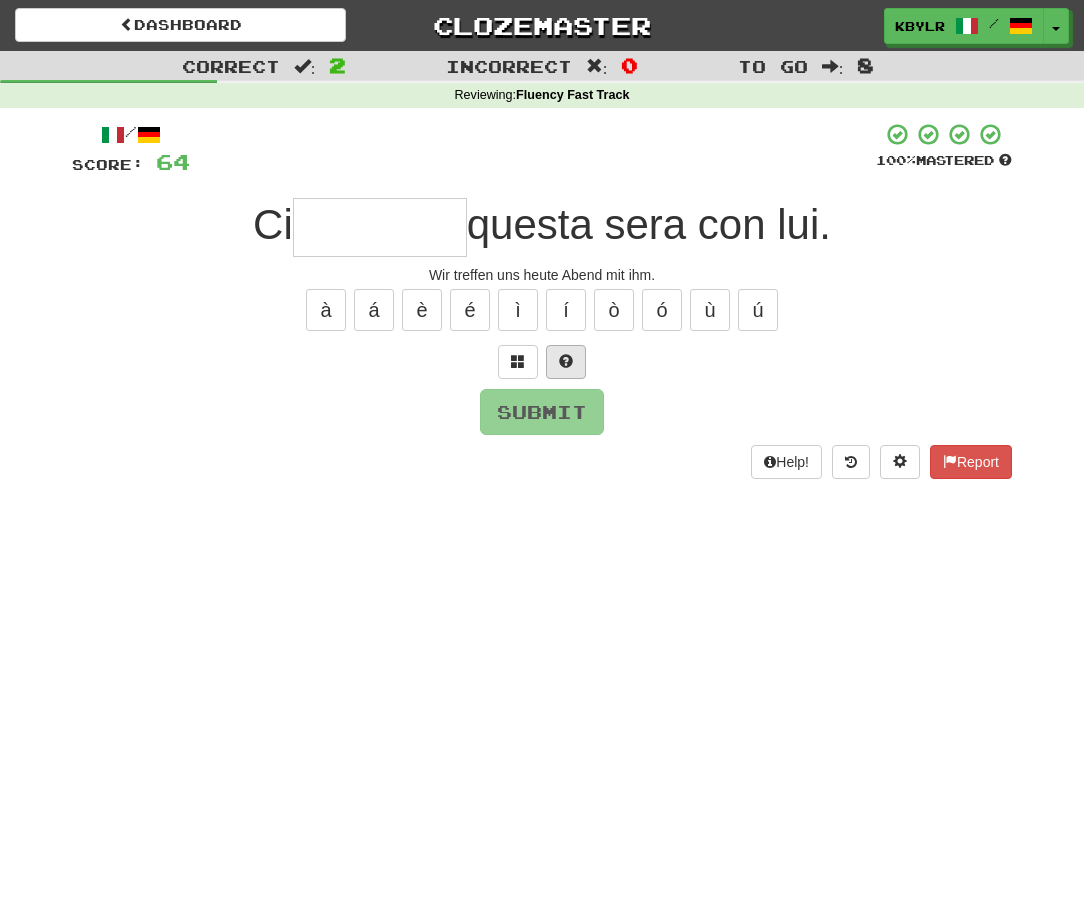click at bounding box center [566, 361] 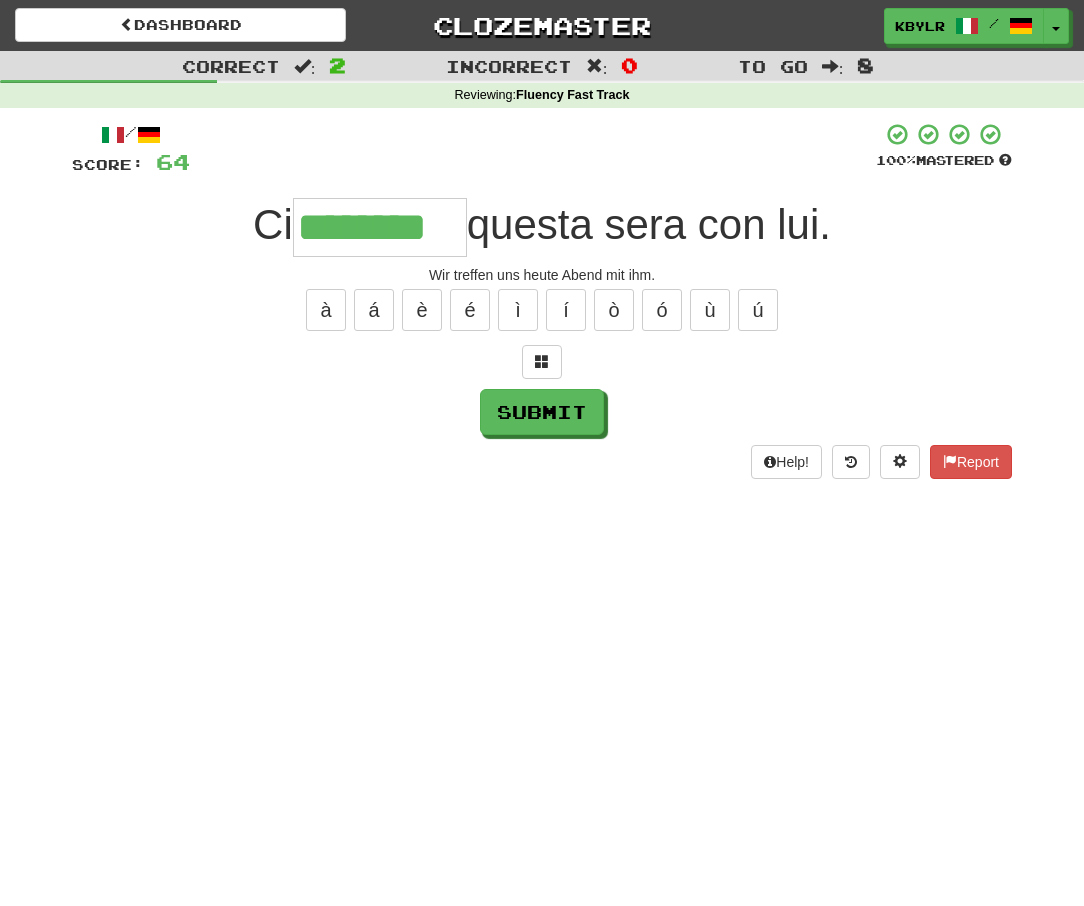 type on "********" 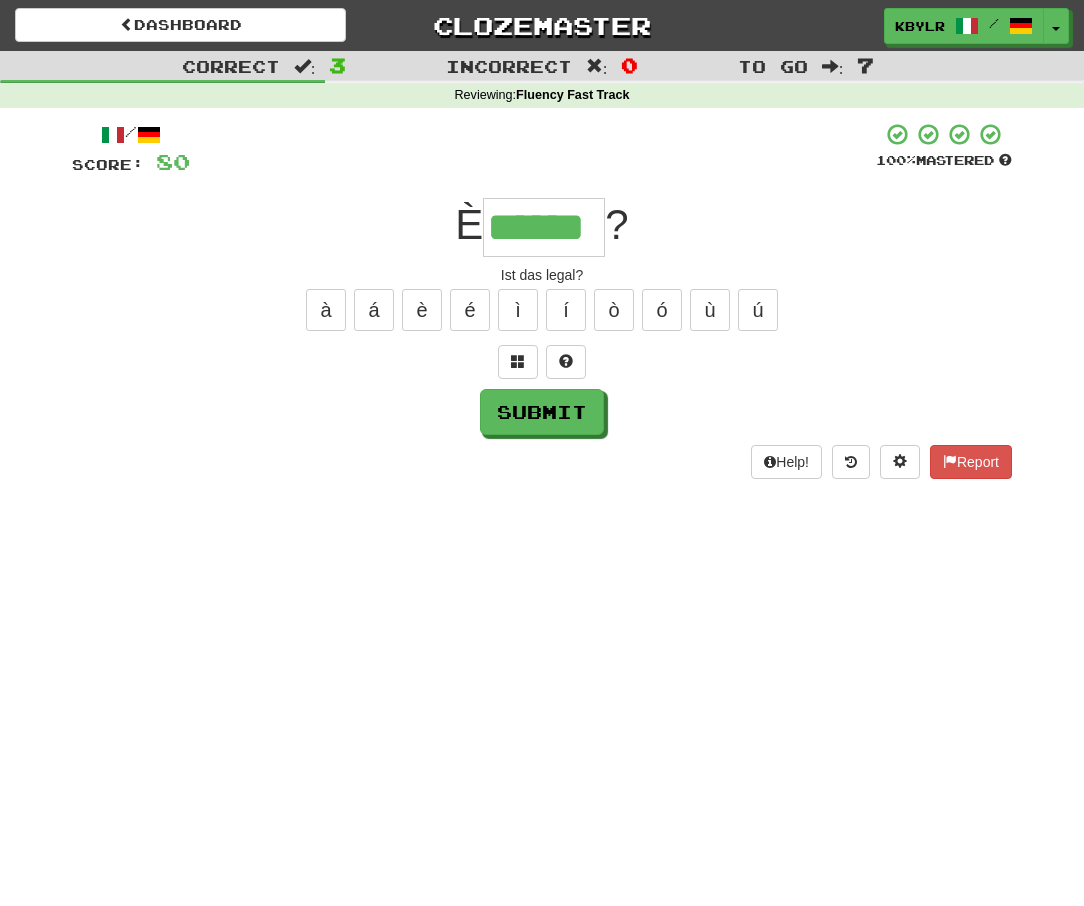 type on "******" 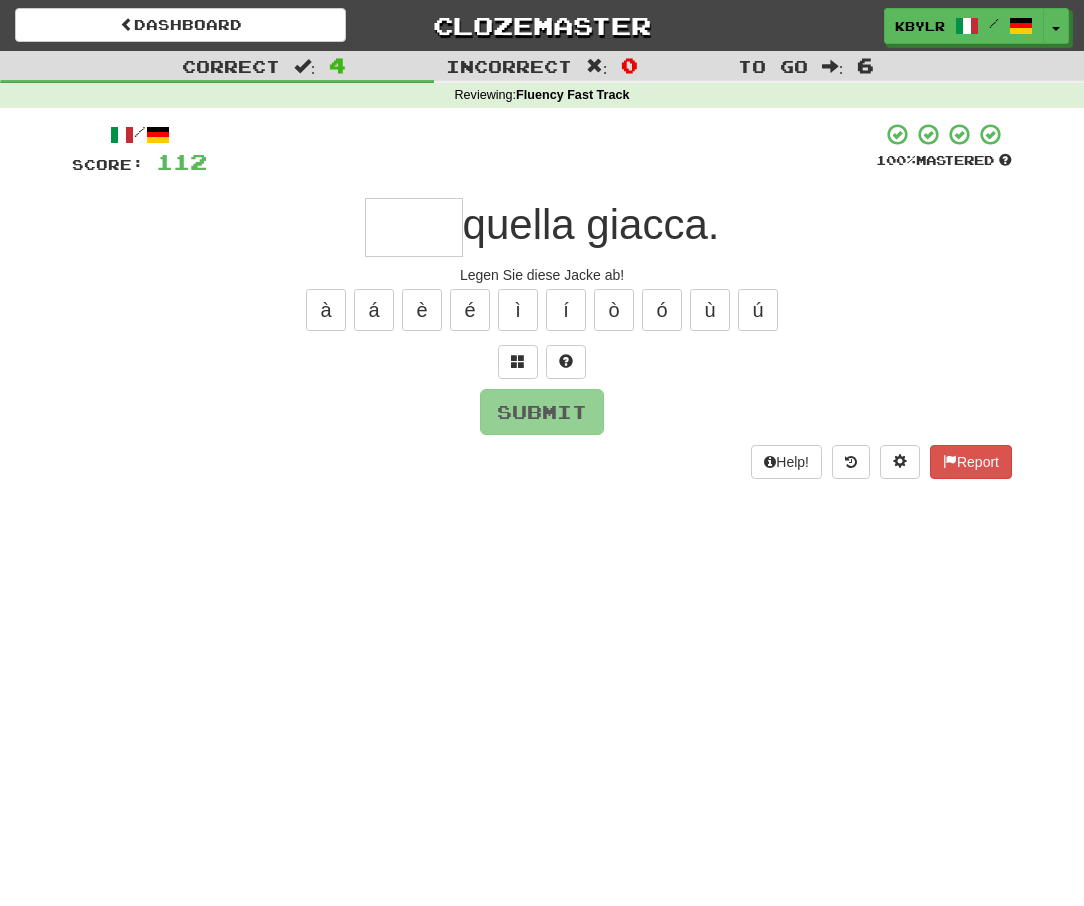 type on "*" 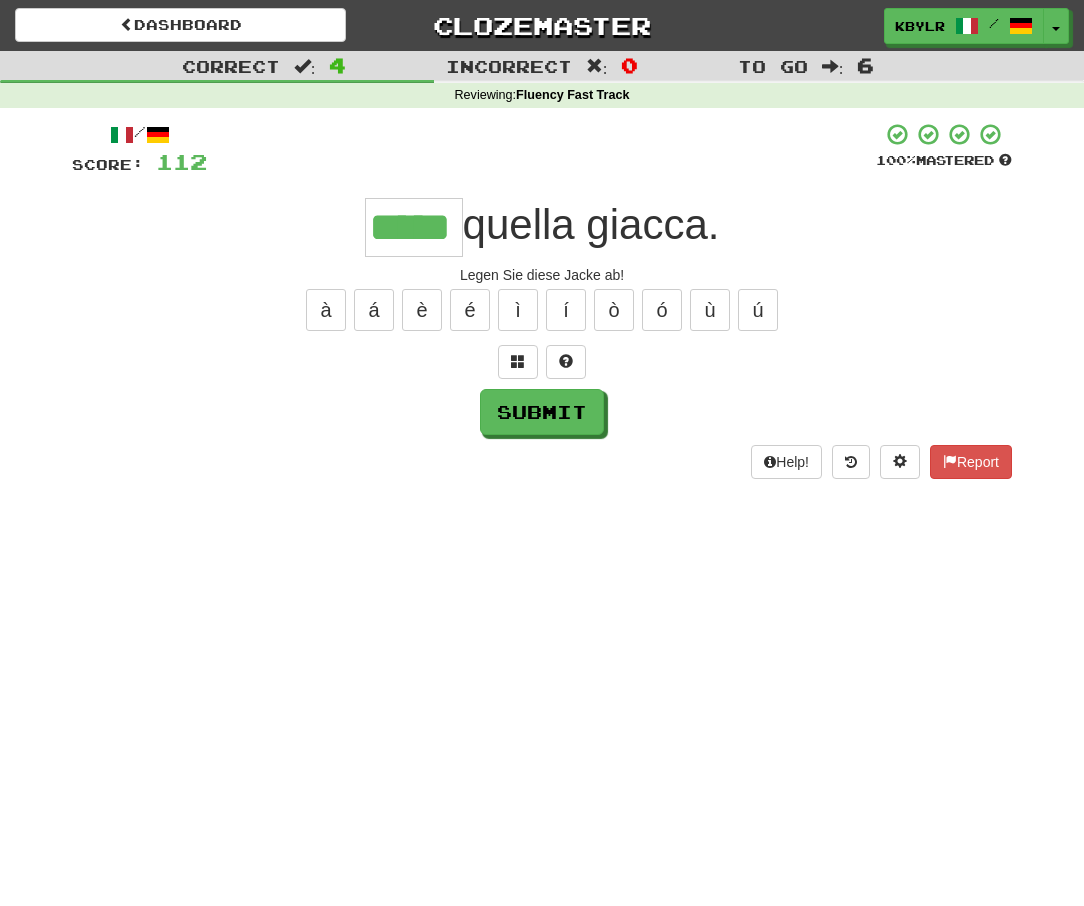 type on "*****" 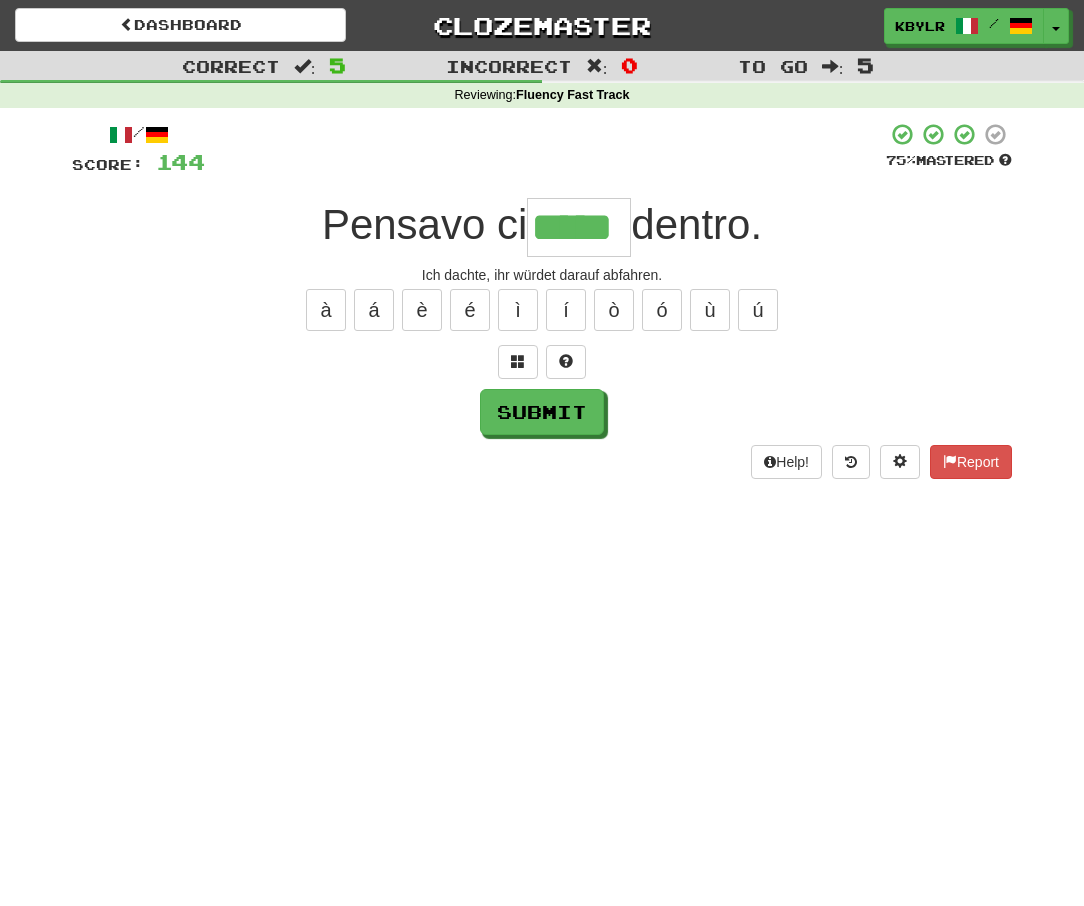 type on "*****" 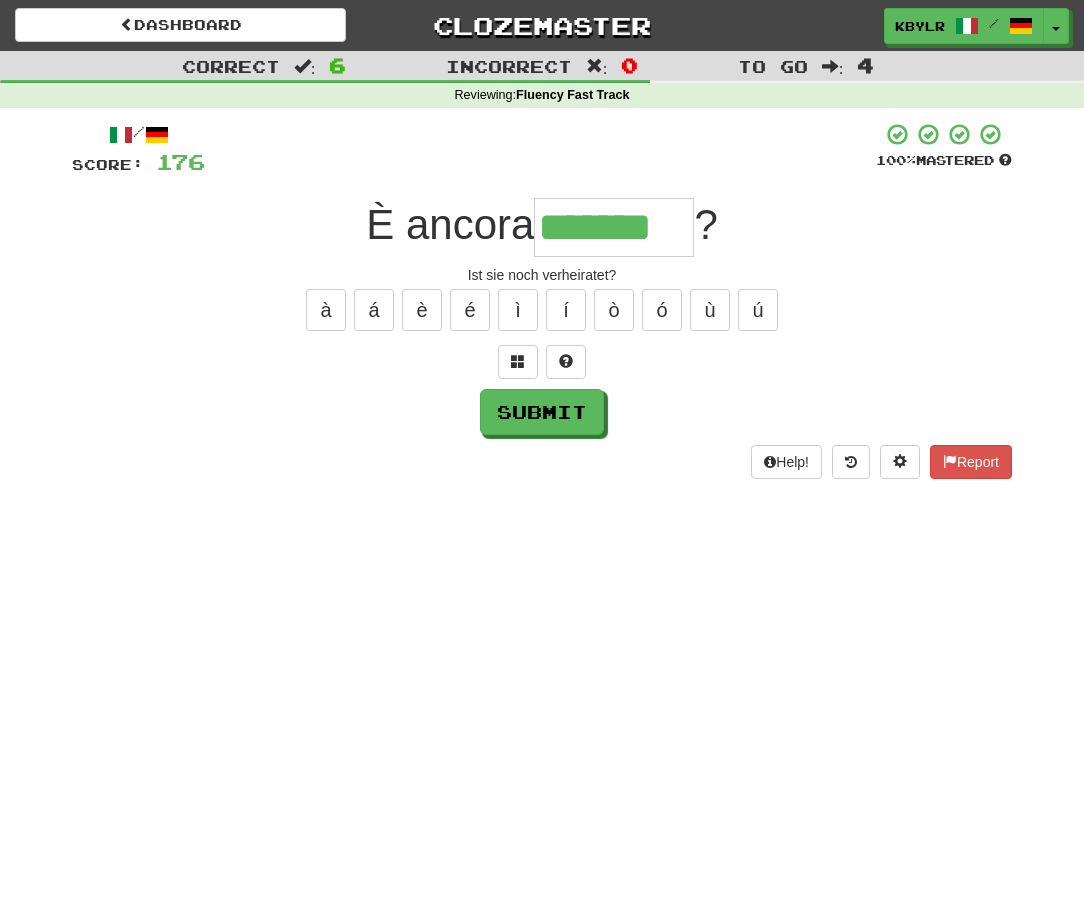 type on "*******" 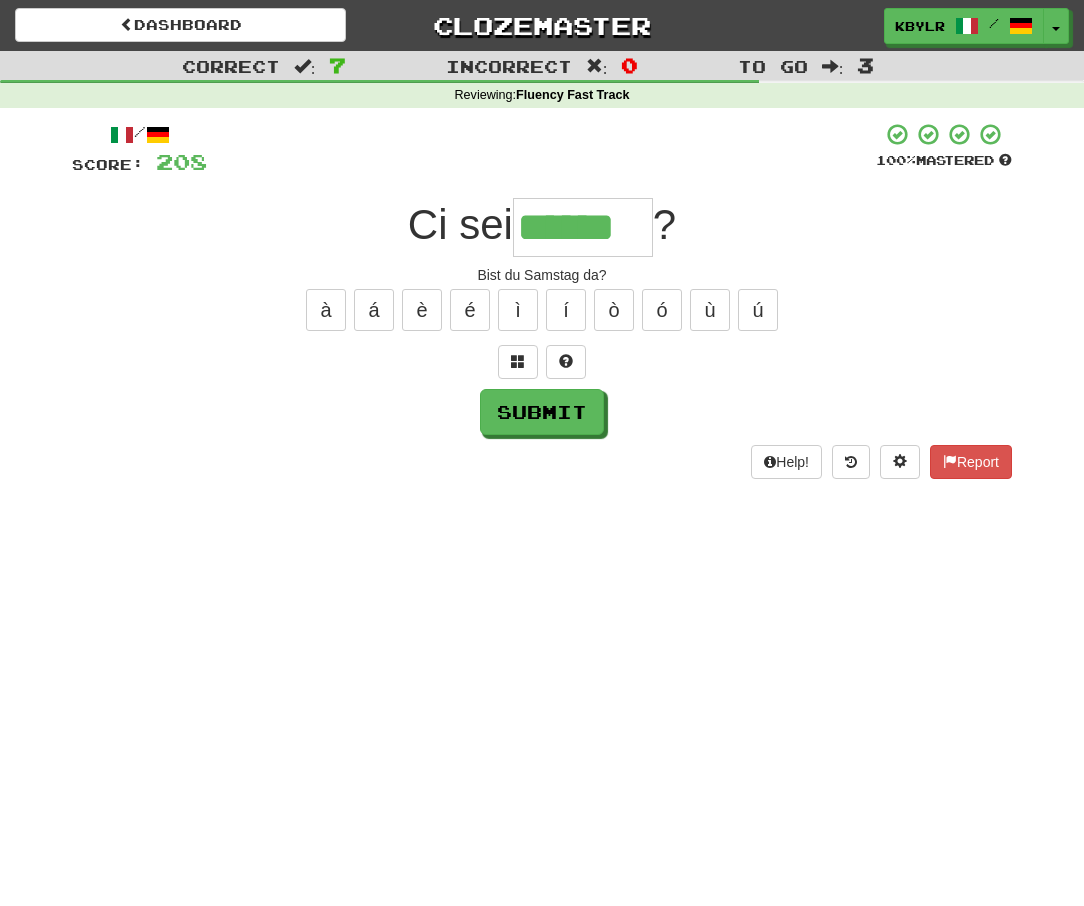type on "******" 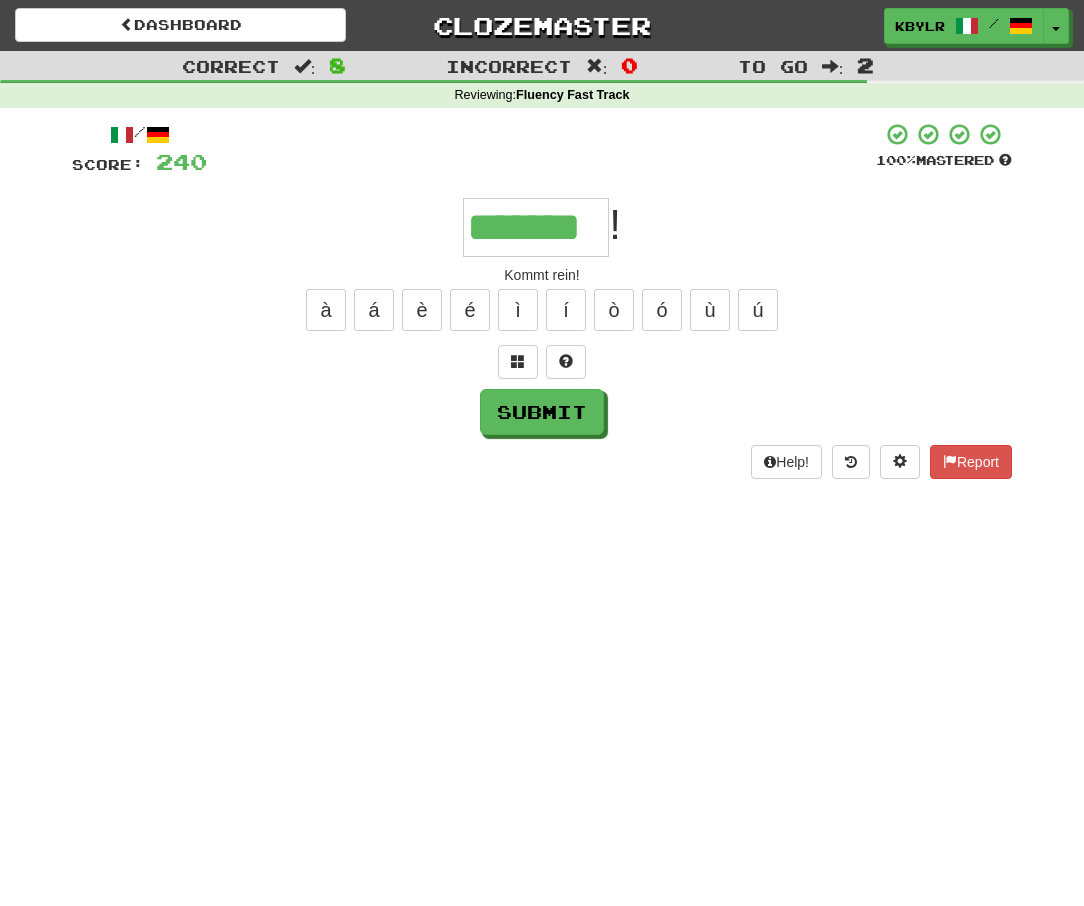 type on "*******" 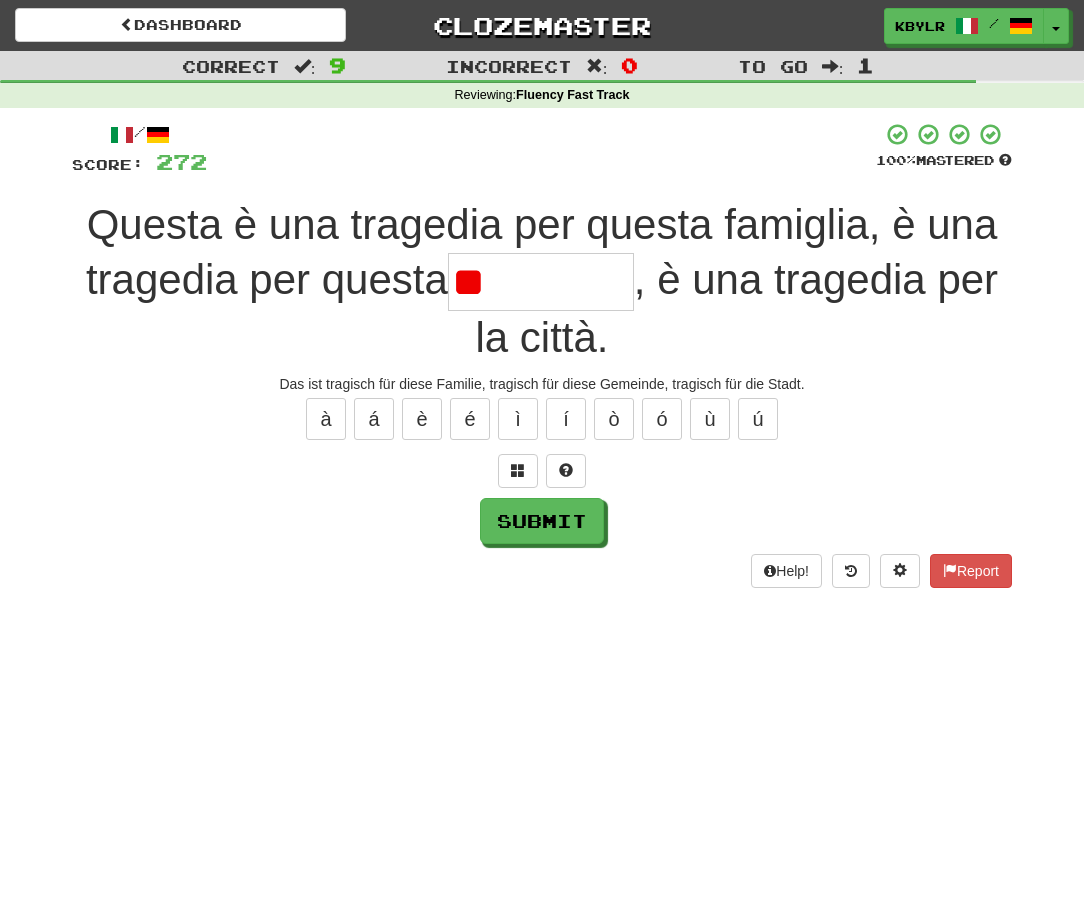 type on "*" 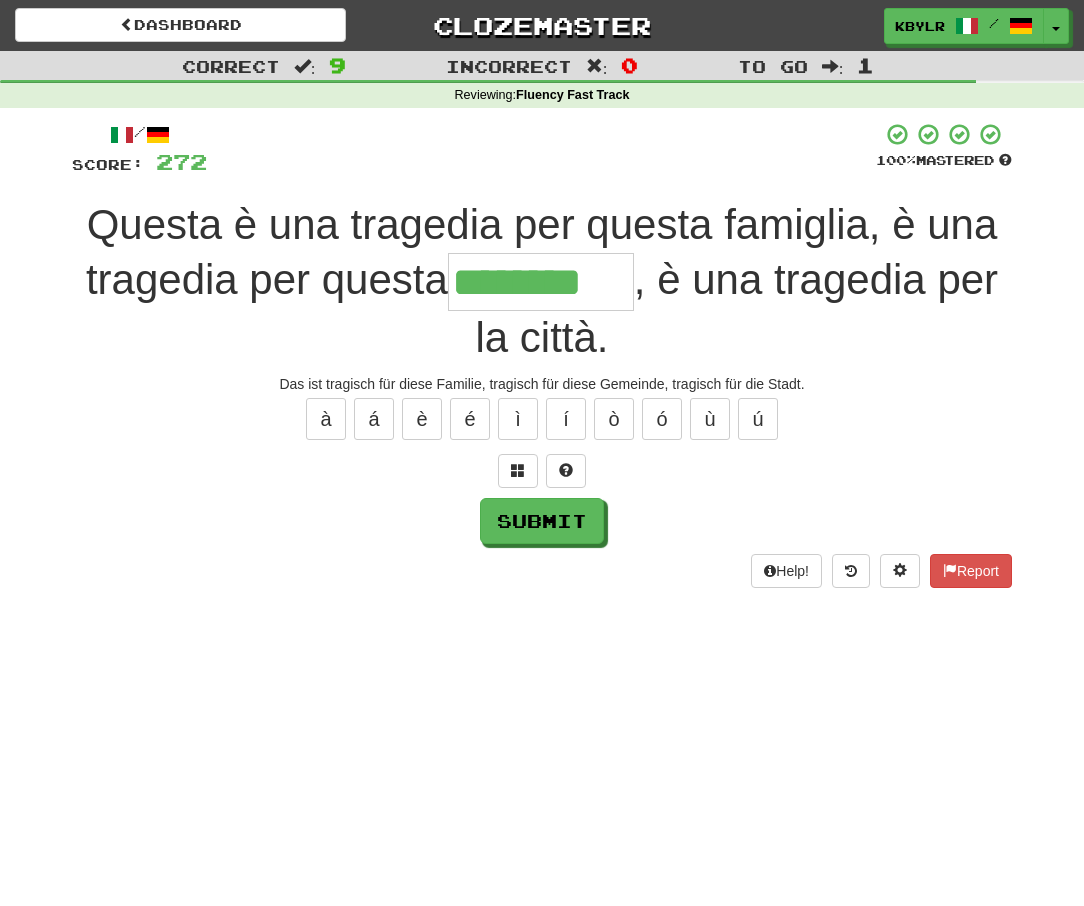 type on "********" 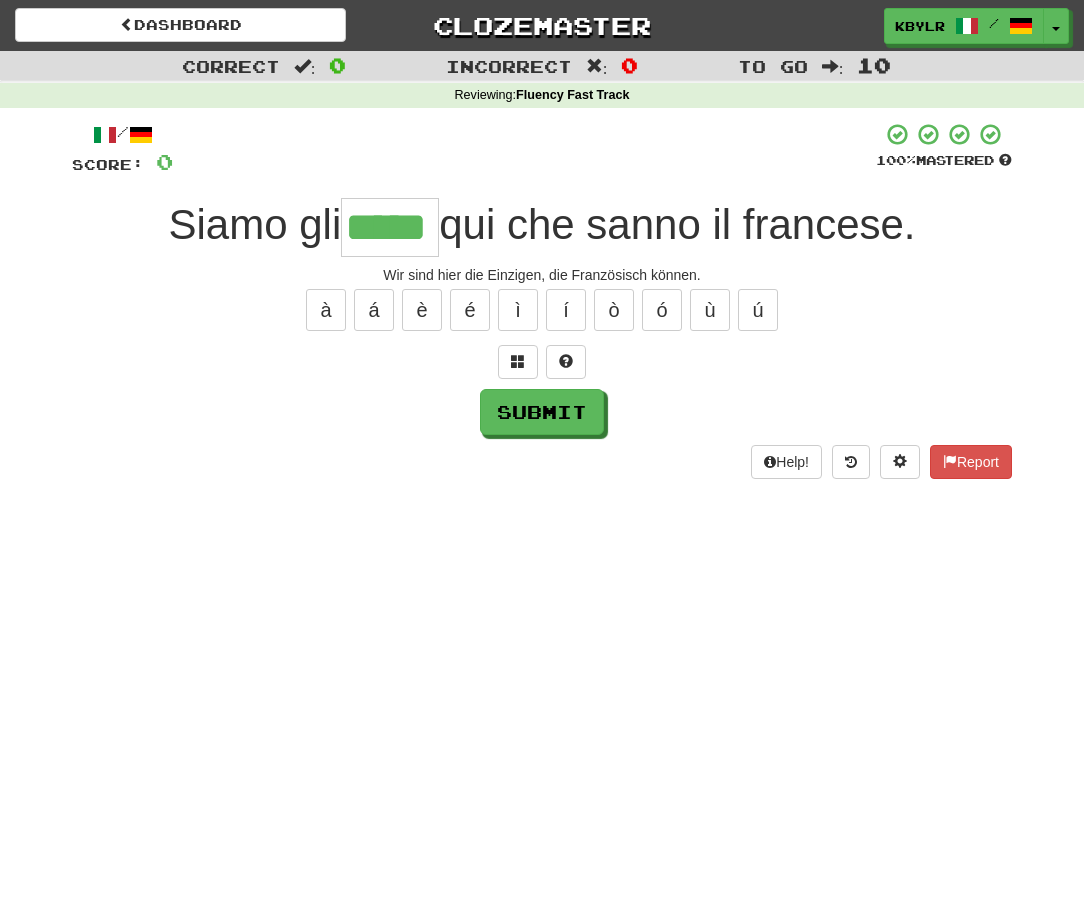 type on "*****" 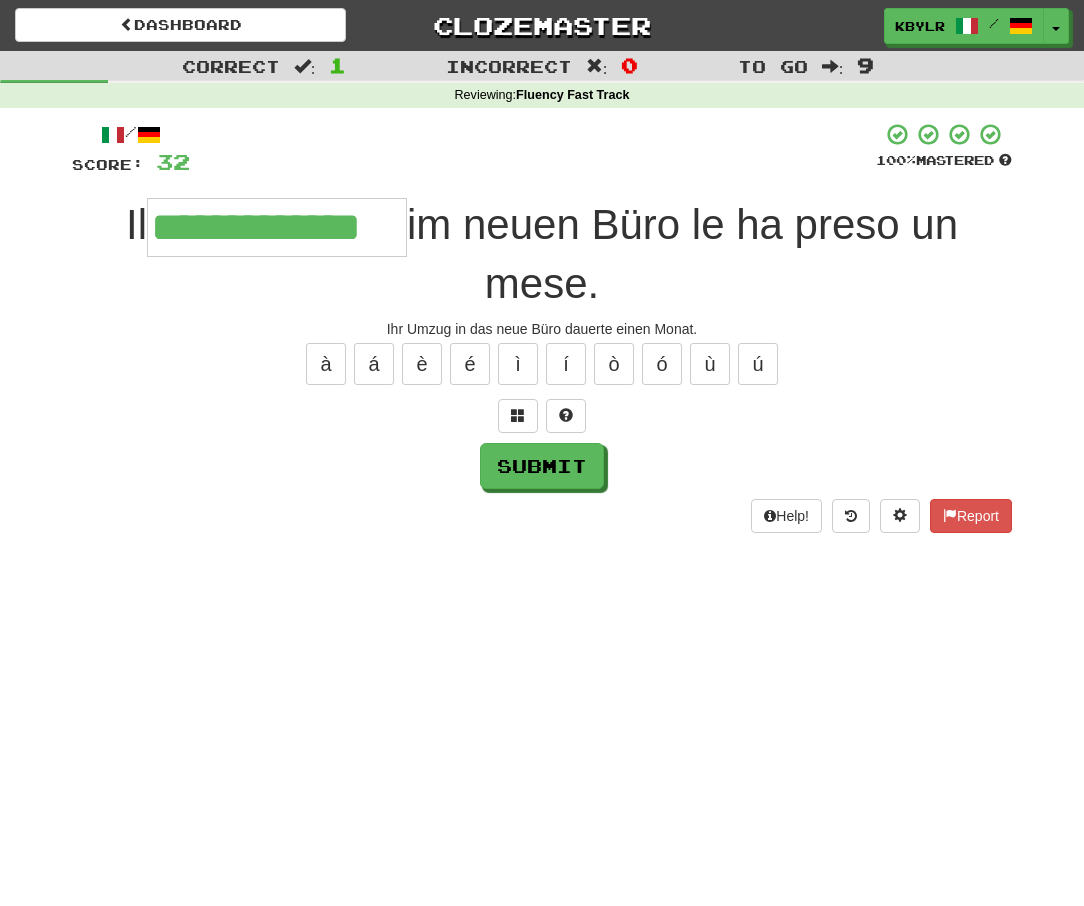 type on "**********" 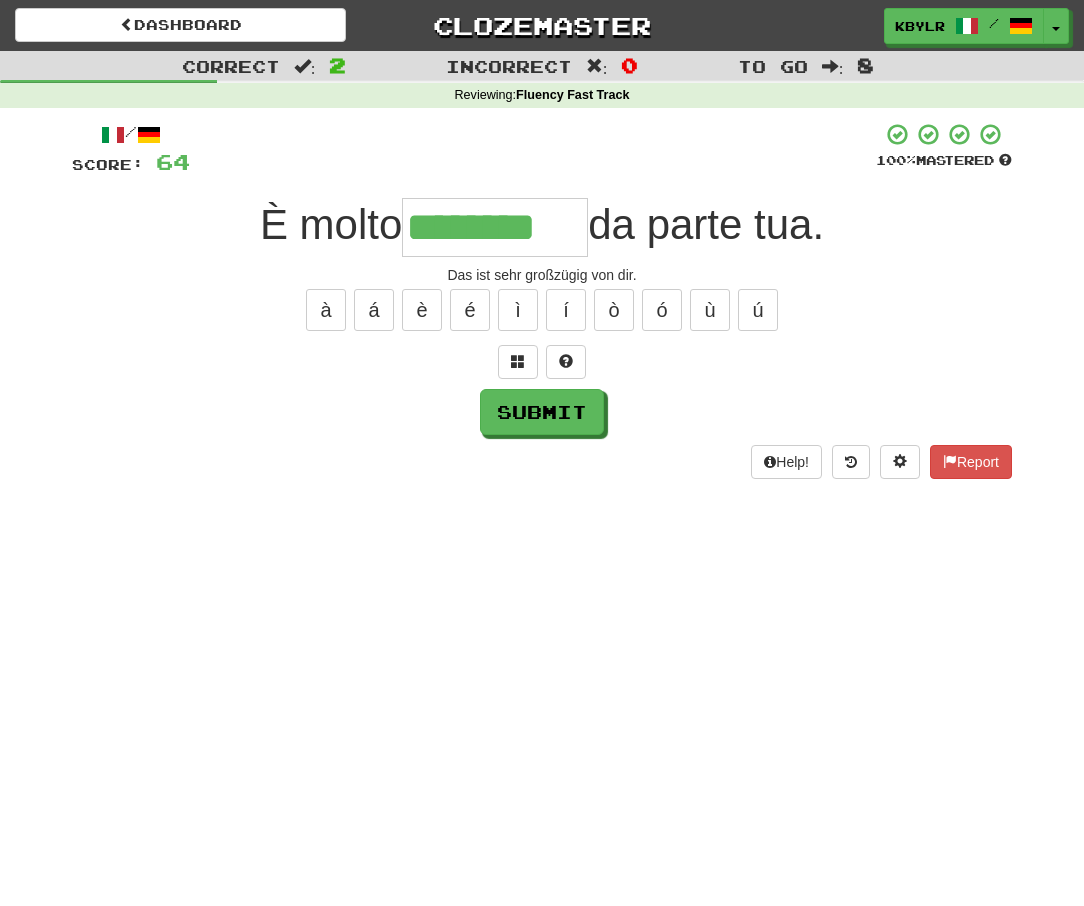 type on "********" 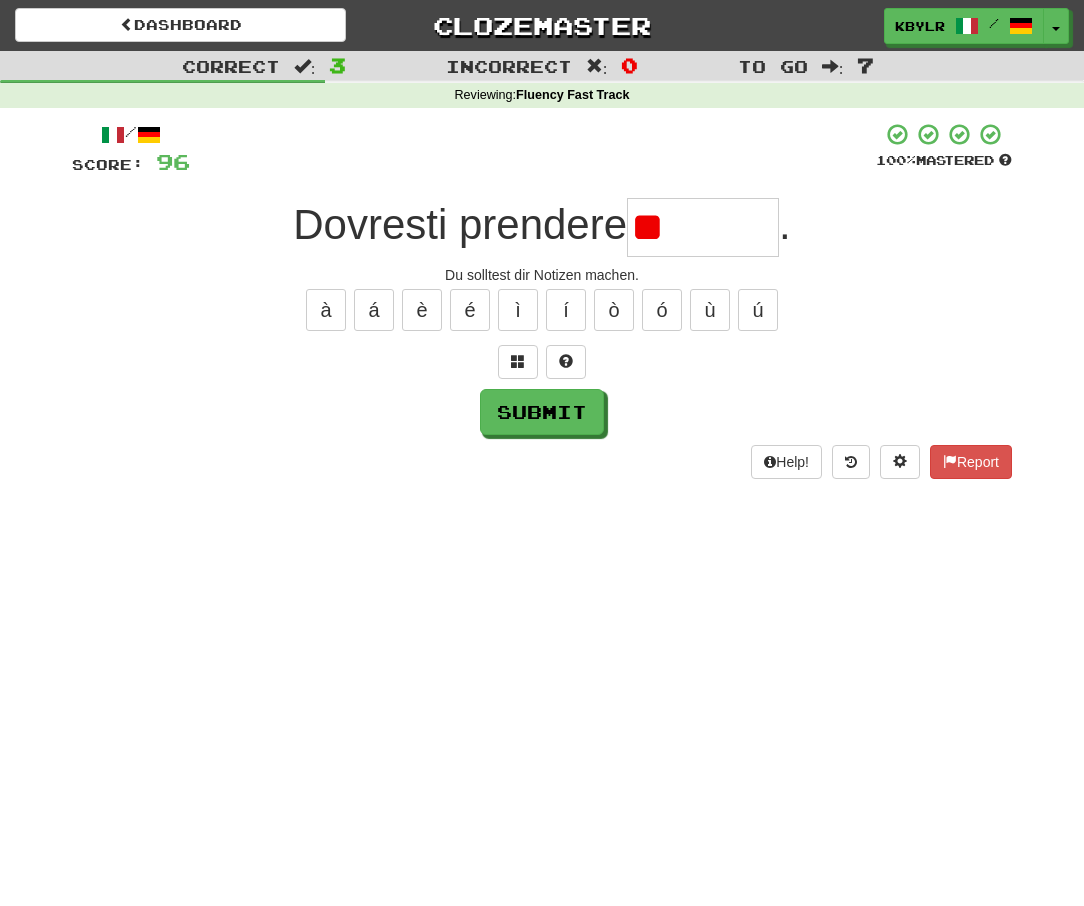 type on "*" 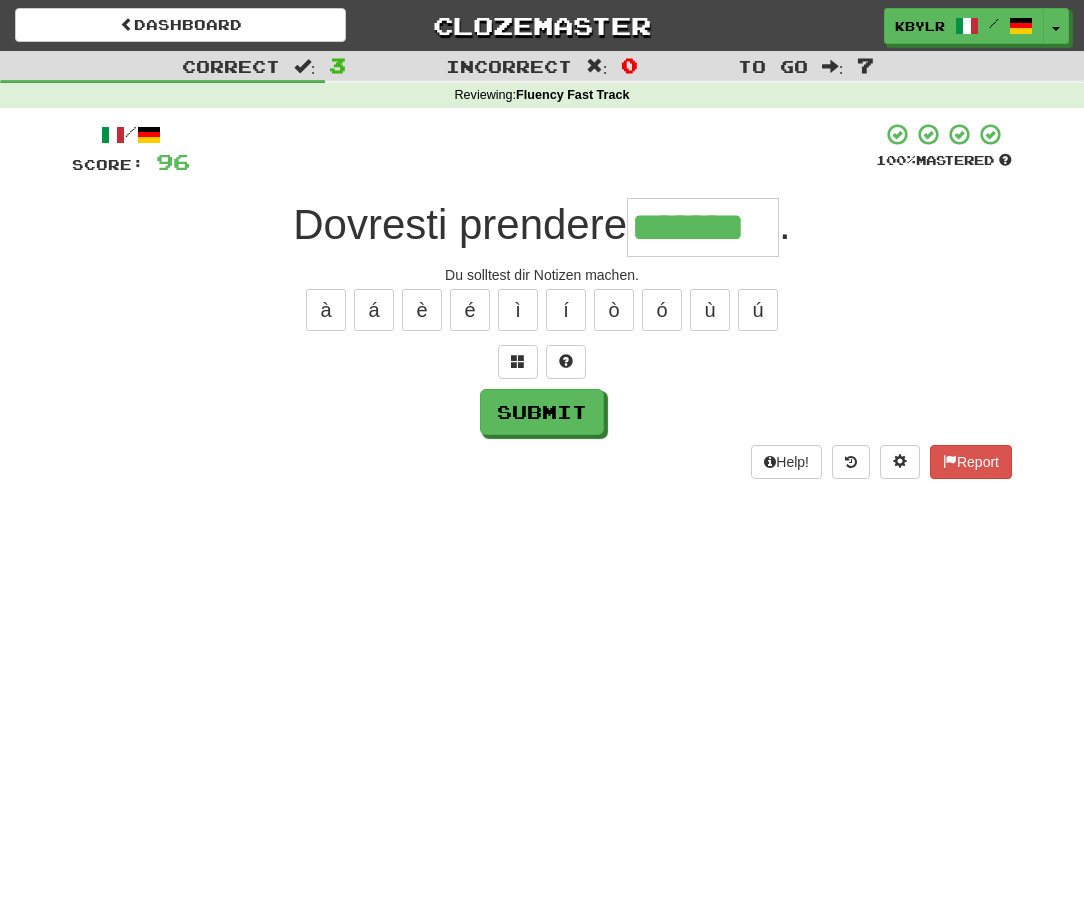 type on "*******" 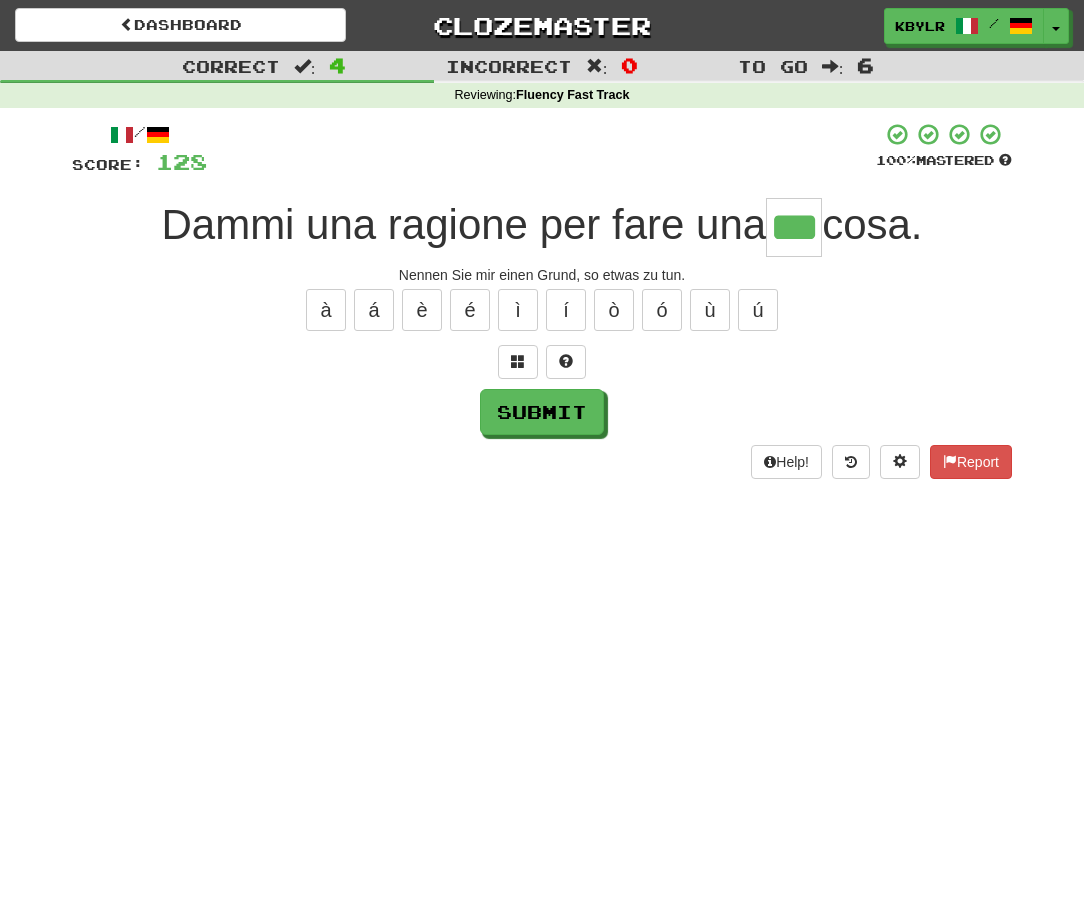 type on "***" 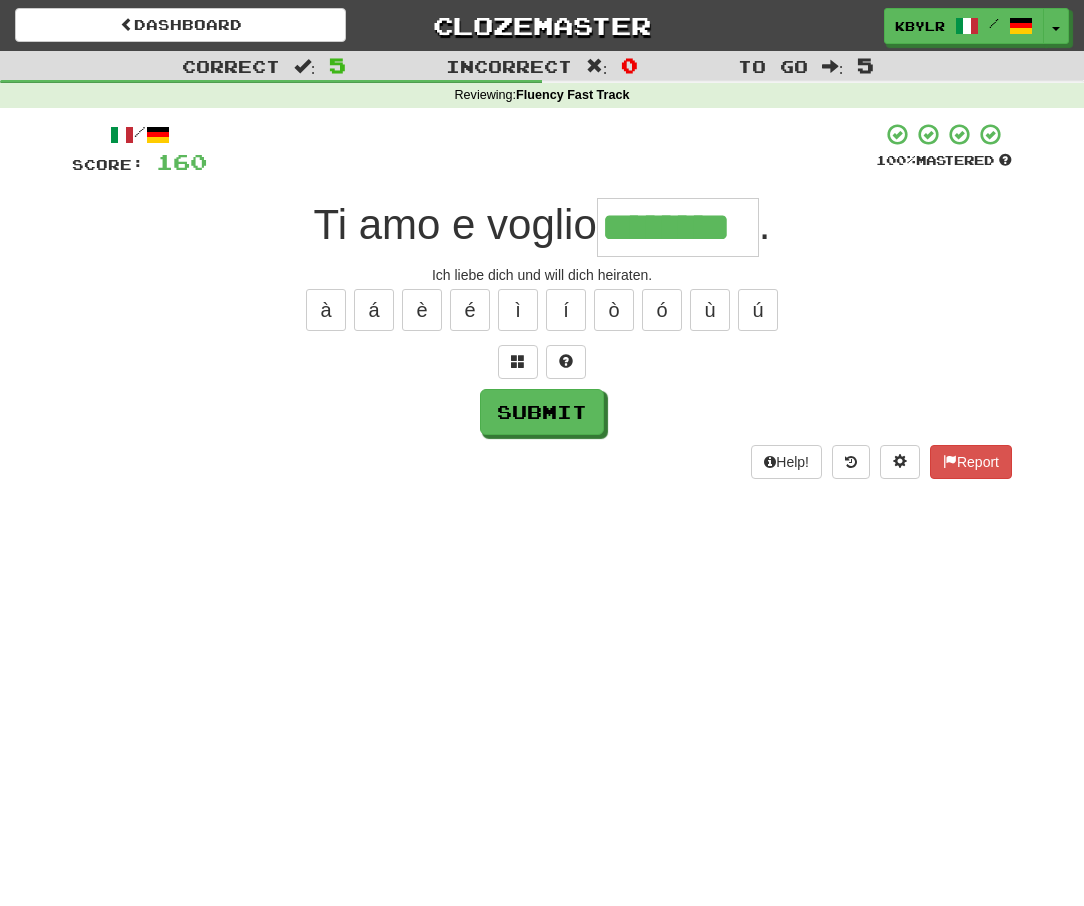 type on "********" 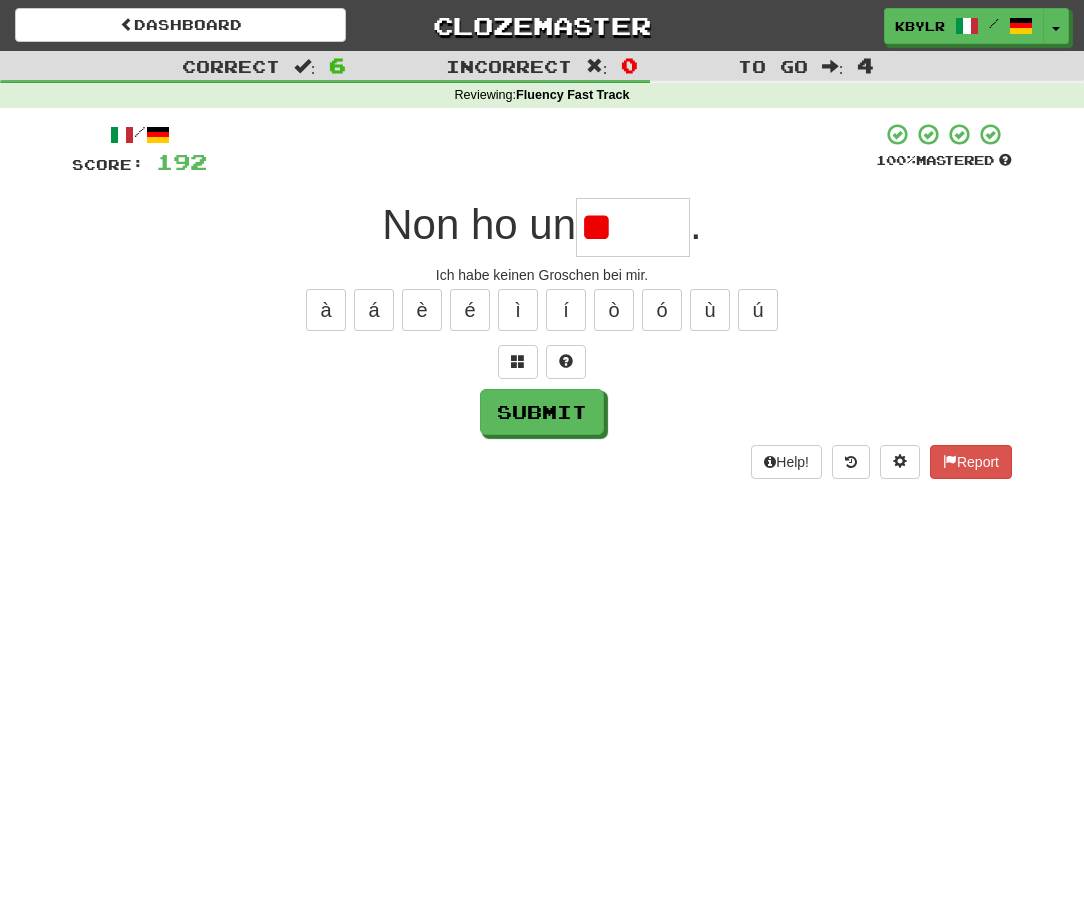 type on "***" 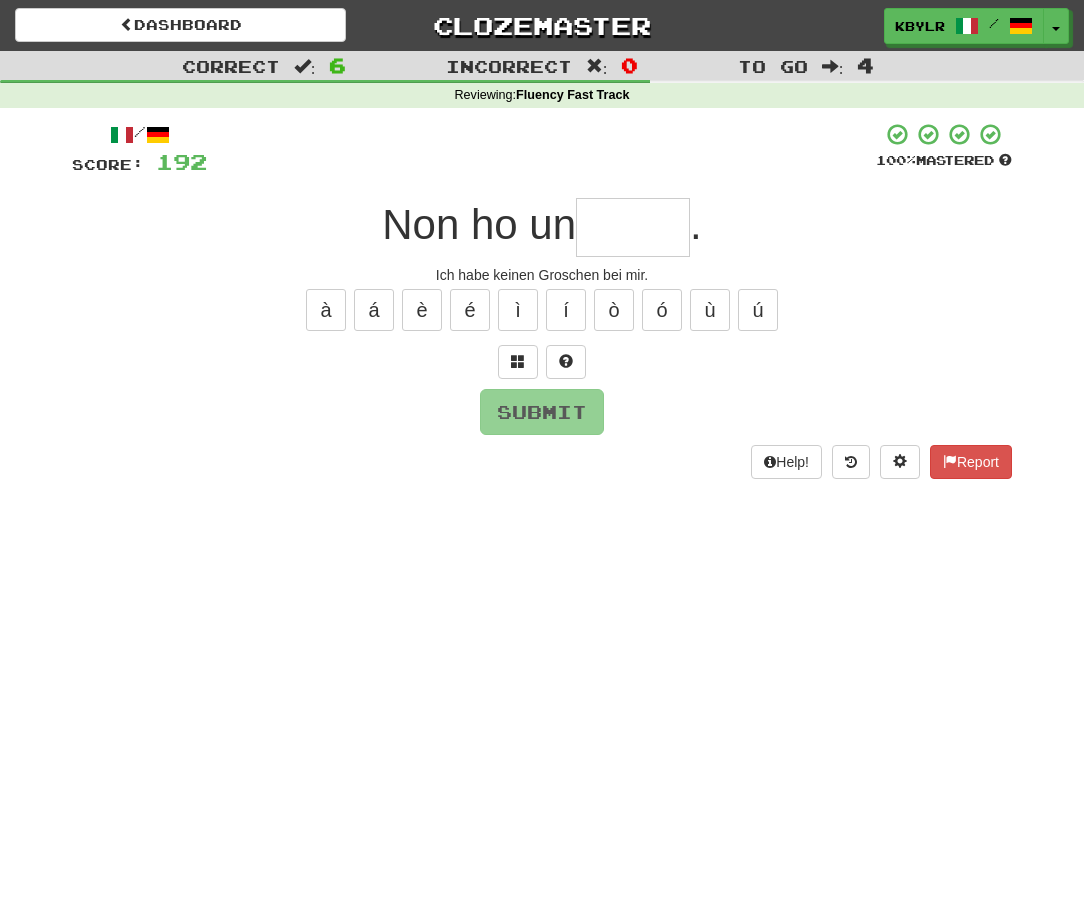 type on "*" 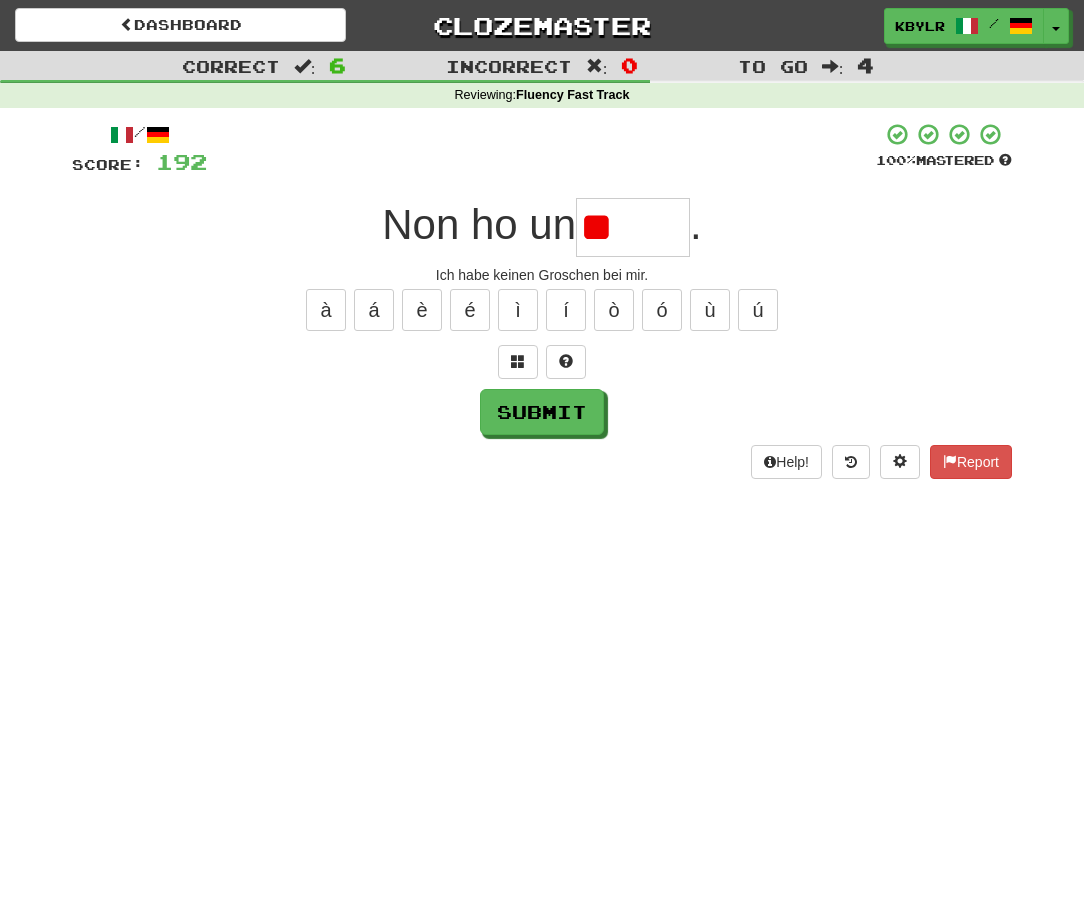 type on "*" 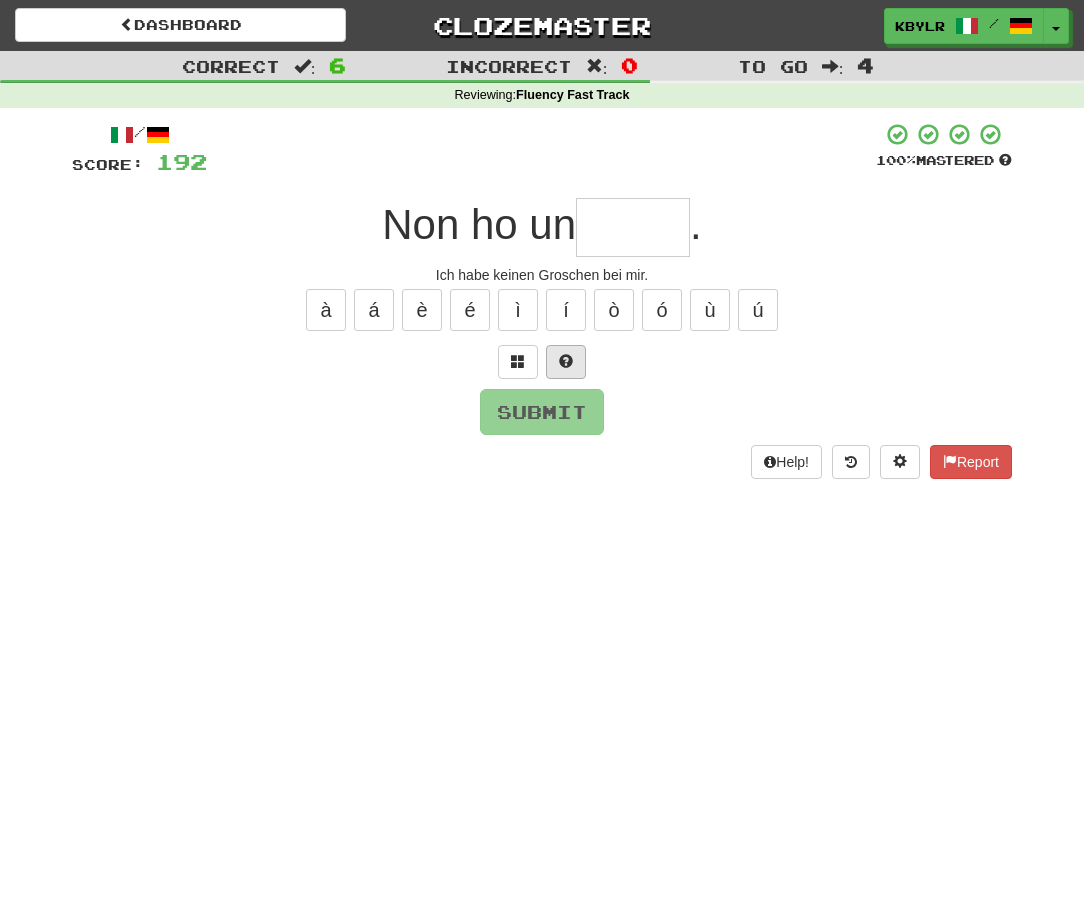 click at bounding box center [566, 362] 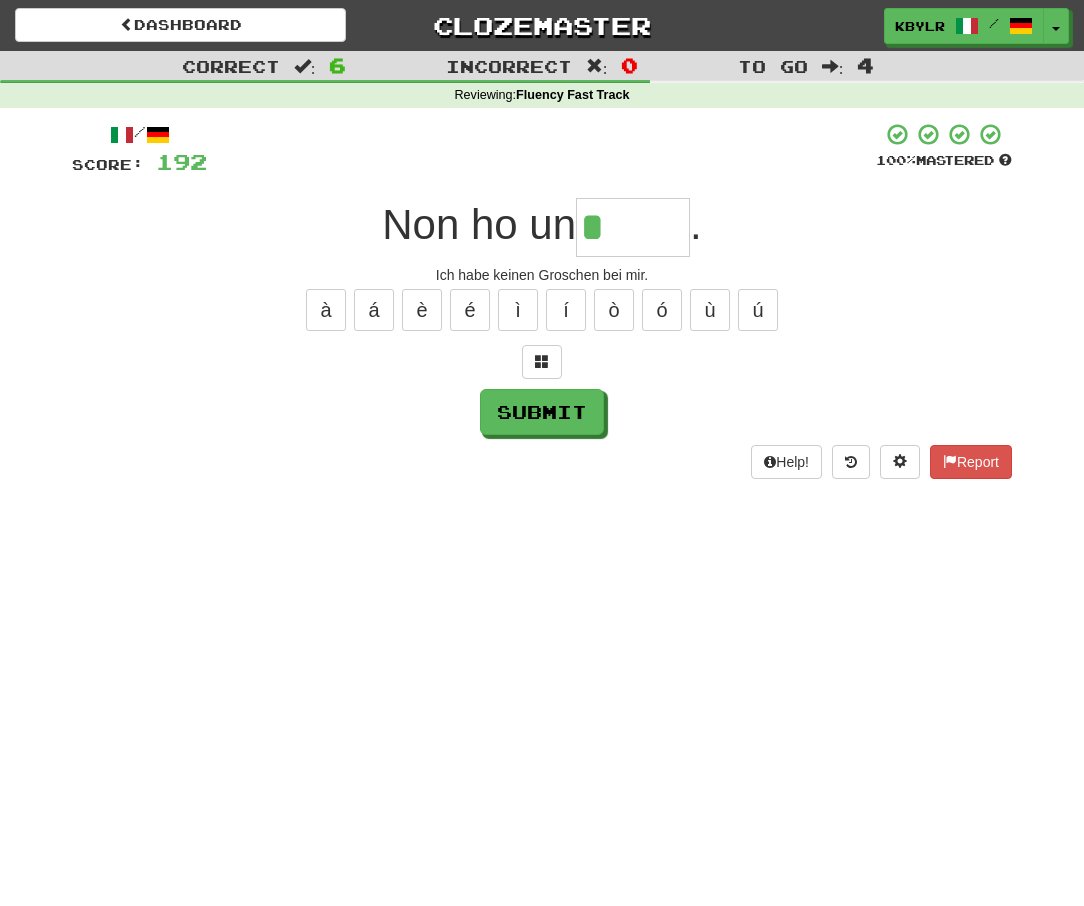 type on "*****" 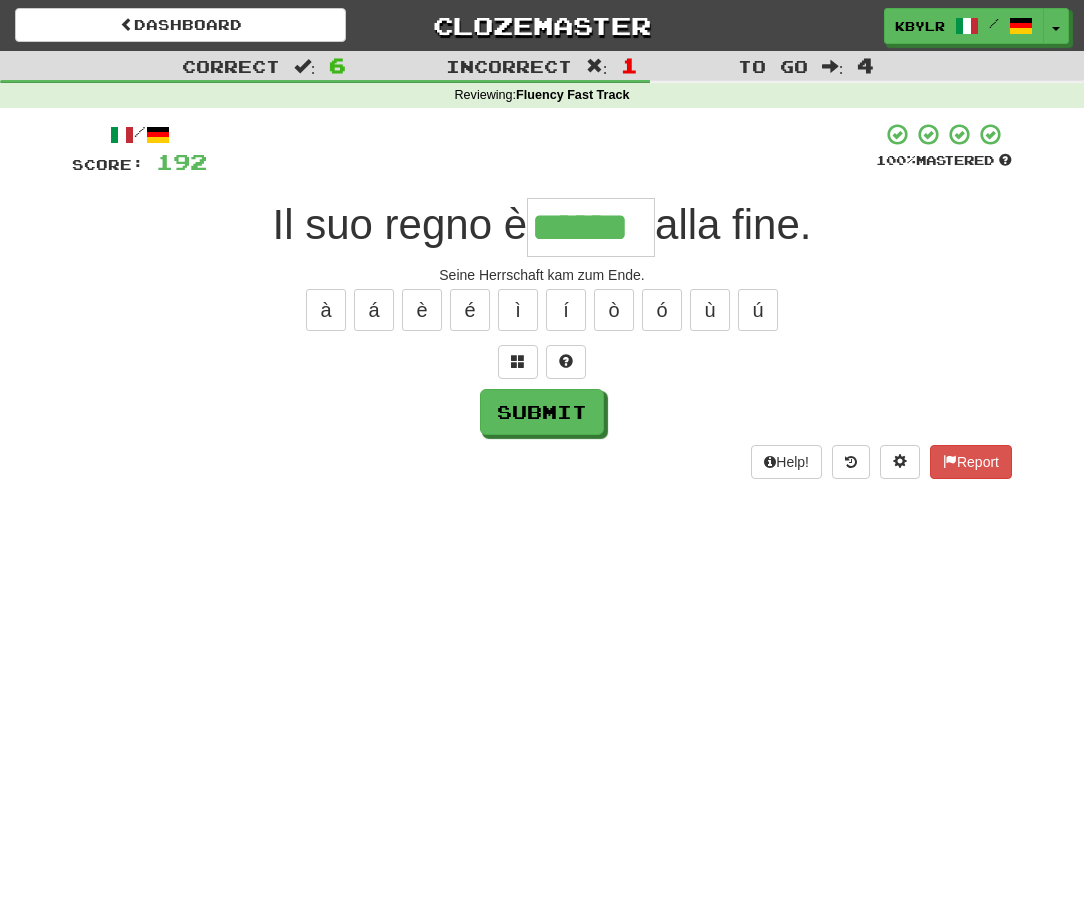 type on "******" 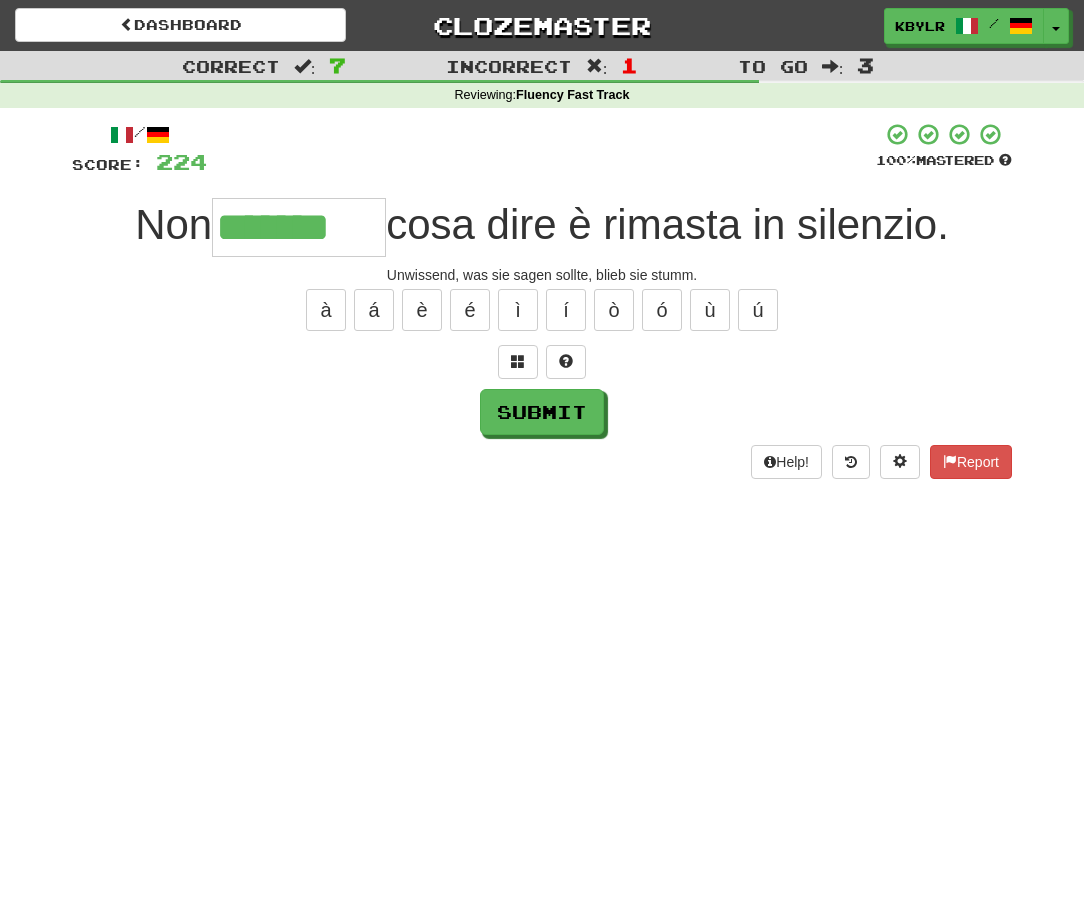 type on "*******" 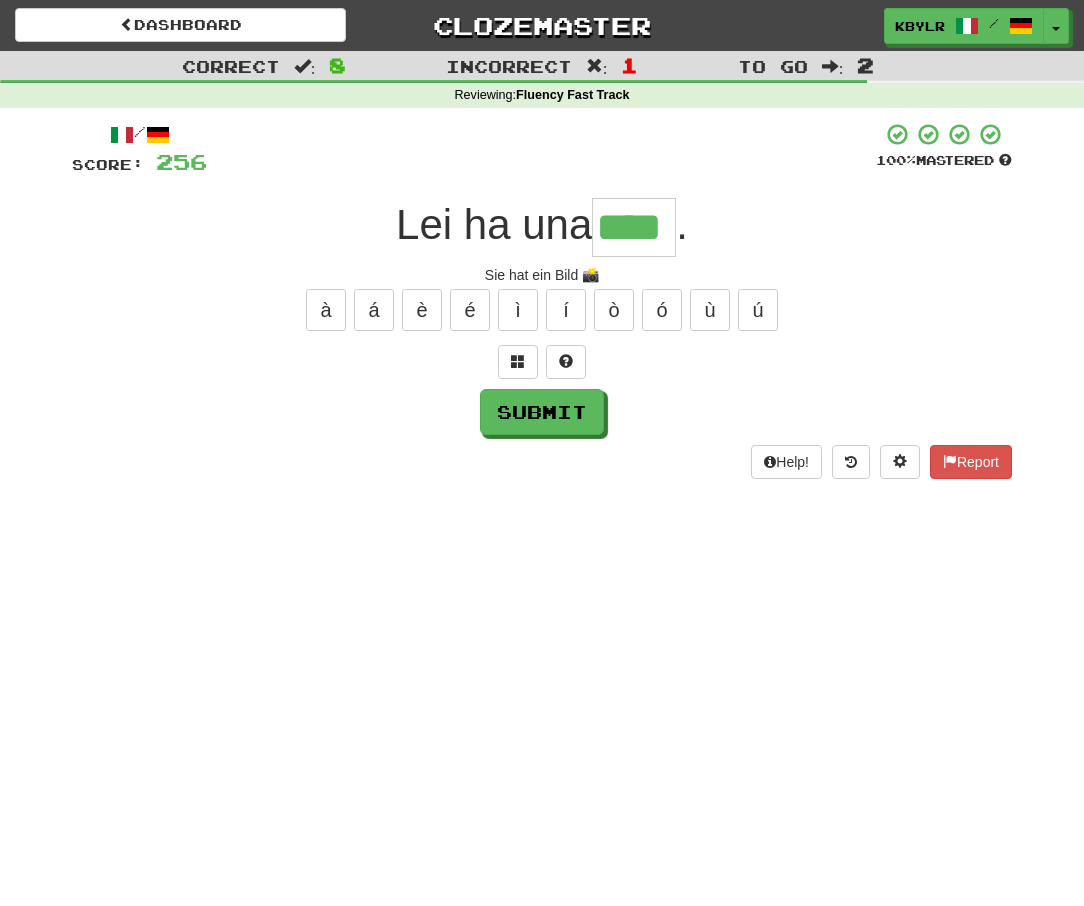 type on "****" 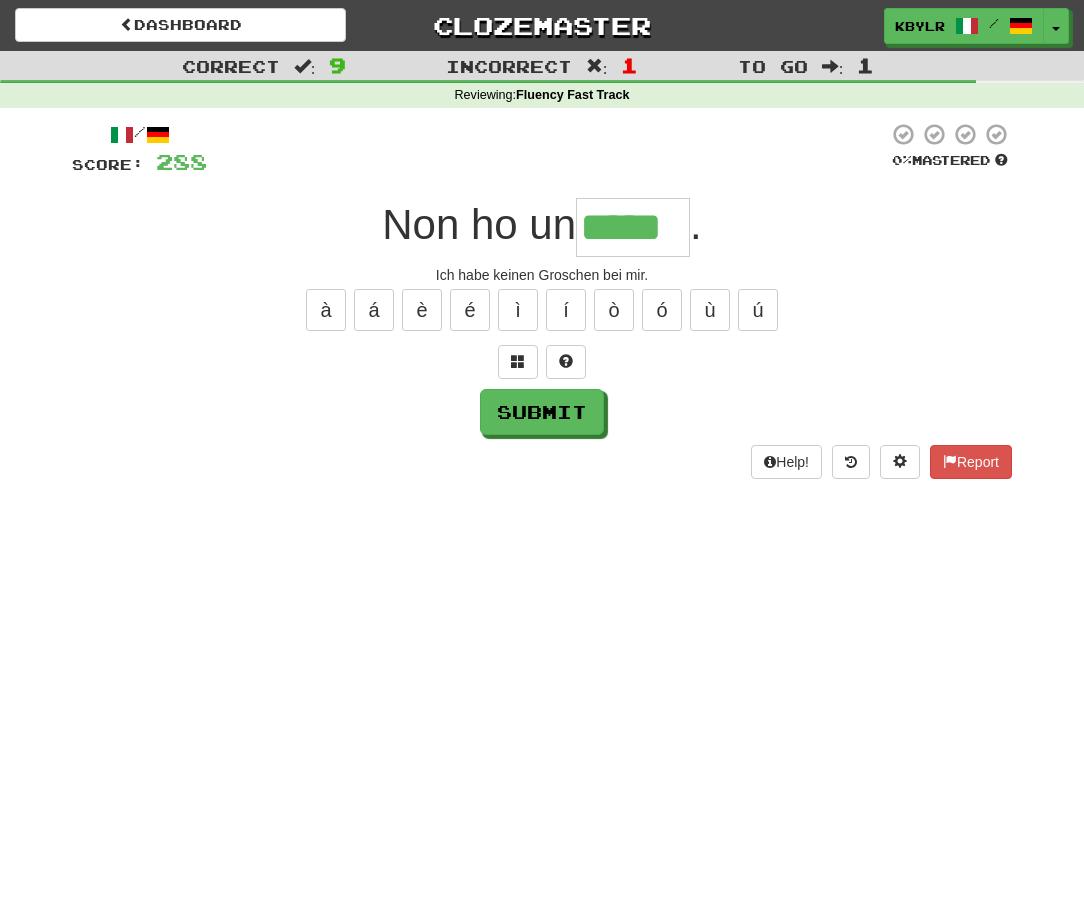 type on "*****" 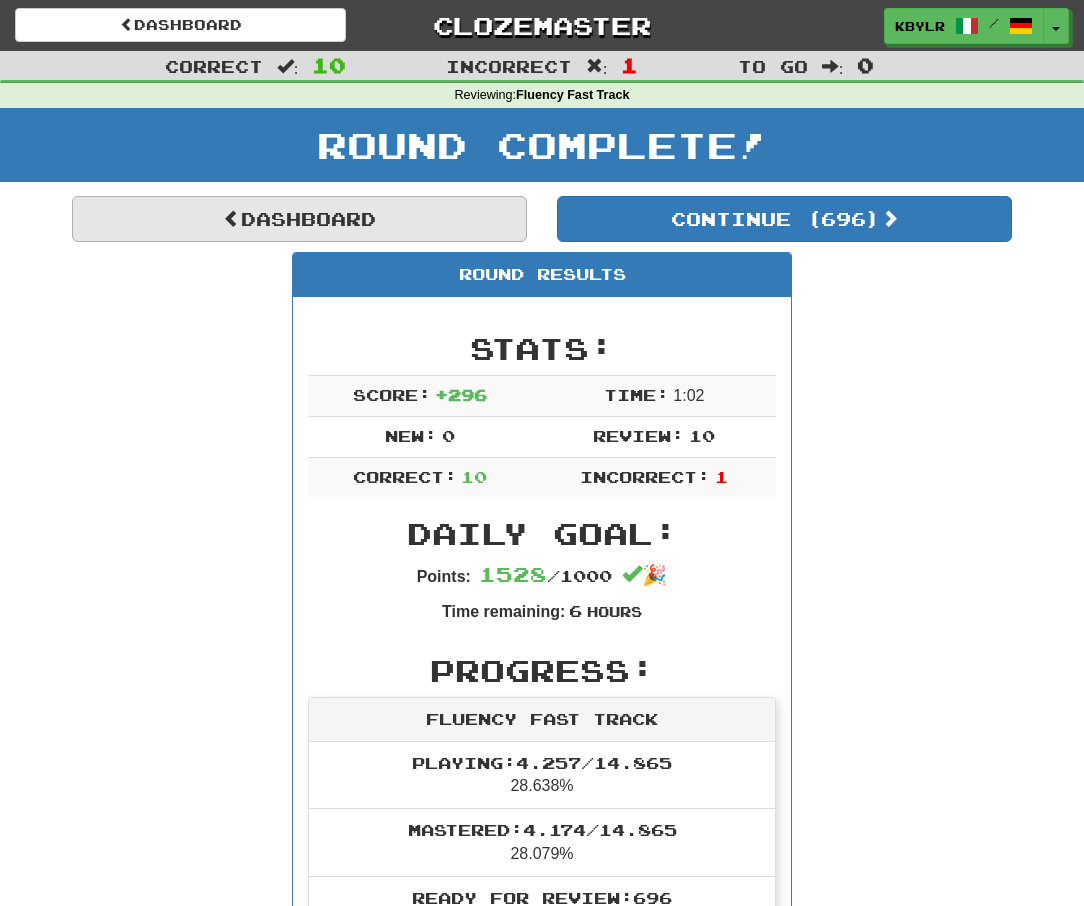 click on "Dashboard" at bounding box center (299, 219) 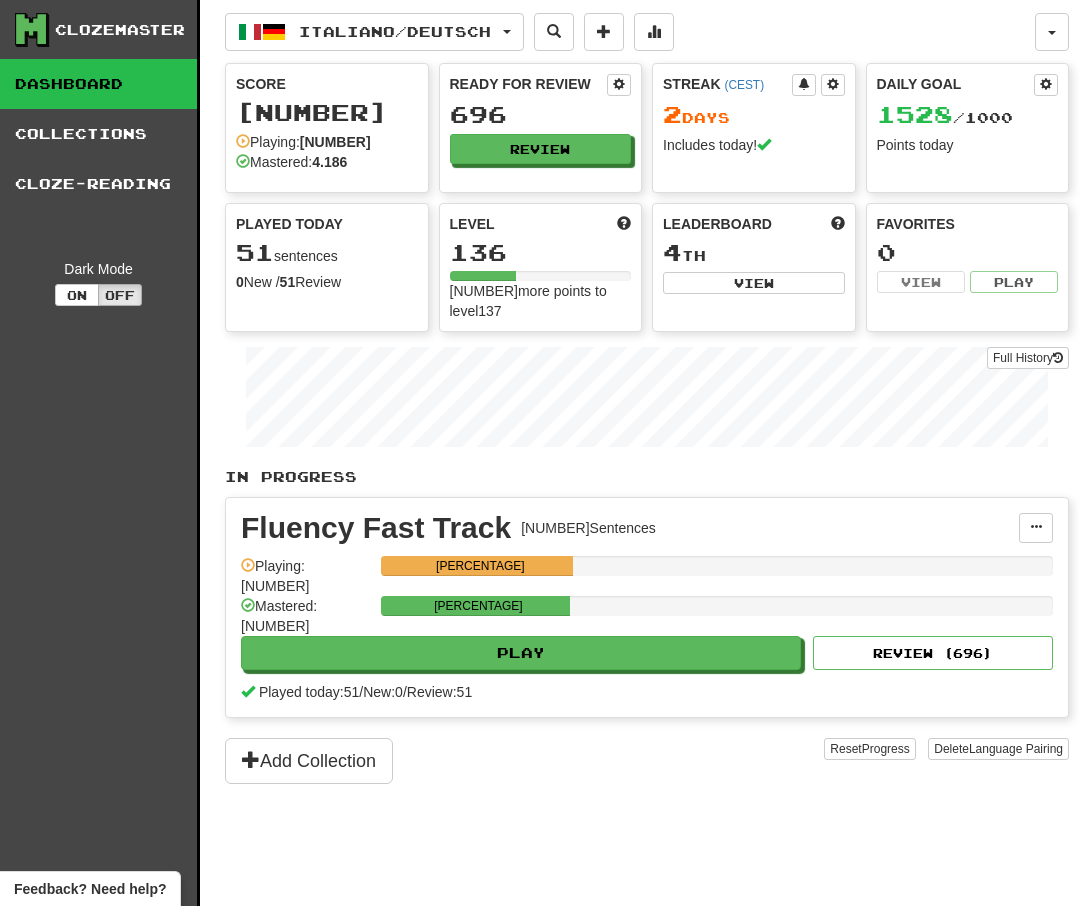 scroll, scrollTop: 0, scrollLeft: 0, axis: both 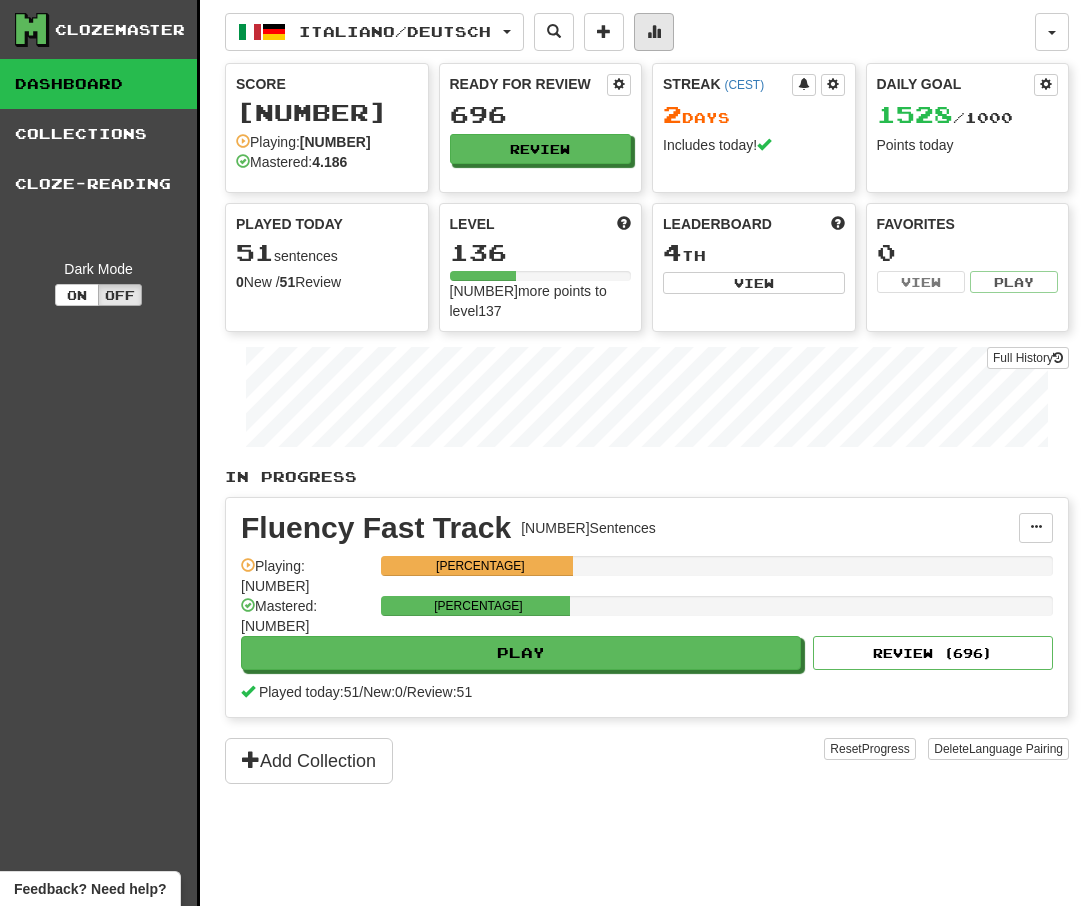 click at bounding box center [654, 32] 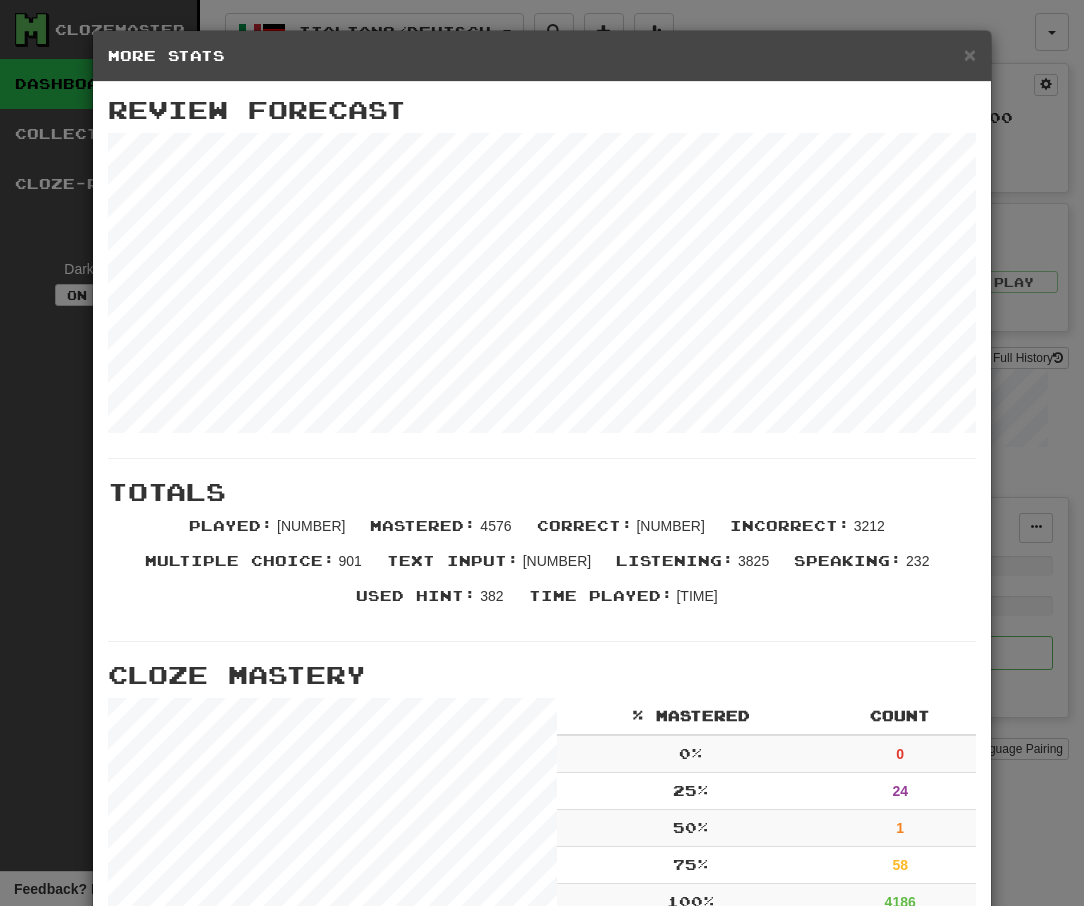 click on "× More Stats Review Forecast Totals Played :   31209 Mastered :   4576 Correct :   27997 Incorrect :   3212 Multiple Choice :   901 Text Input :   30308 Listening :   3825 Speaking :   232 Used Hint :   382 Time Played :   53:10:04 Cloze Mastery % Mastered Count 0 % 0 25 % 24 50 % 1 75 % 58 100 % 4186 Stats Per Day Close" at bounding box center (542, 453) 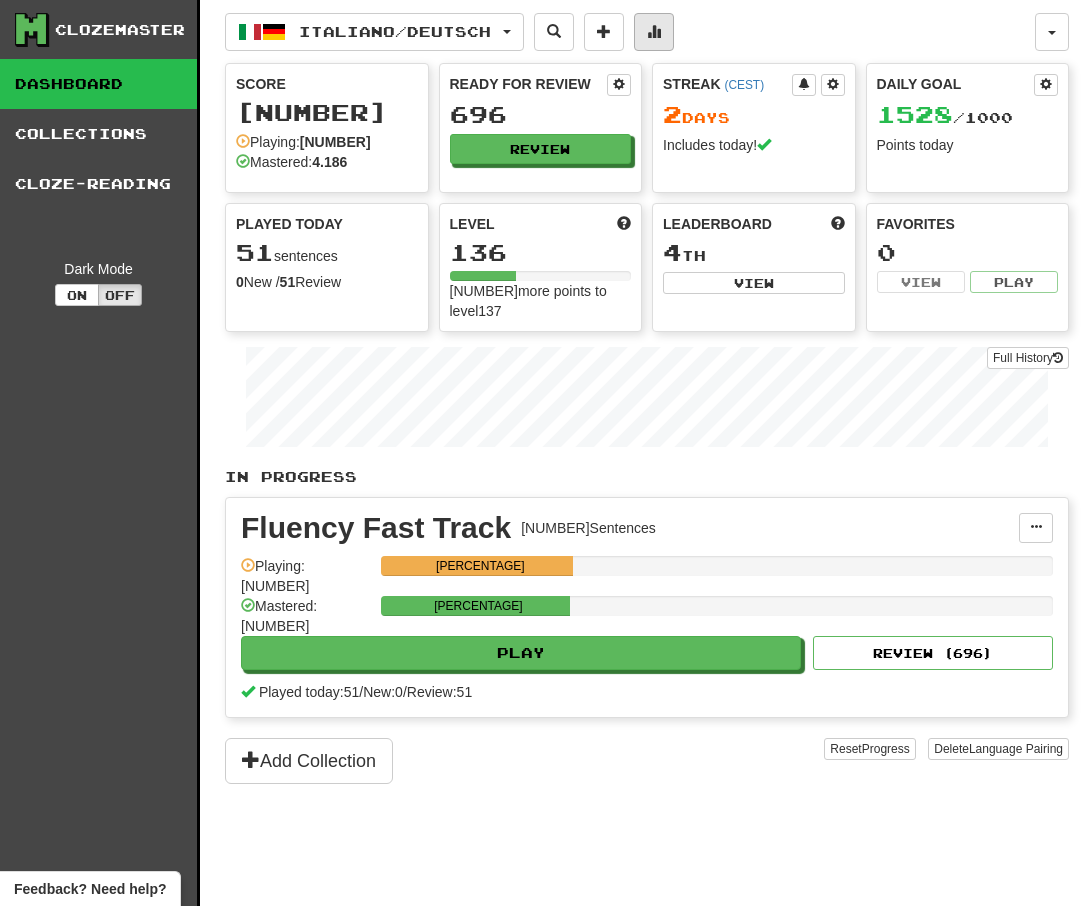 click at bounding box center (654, 32) 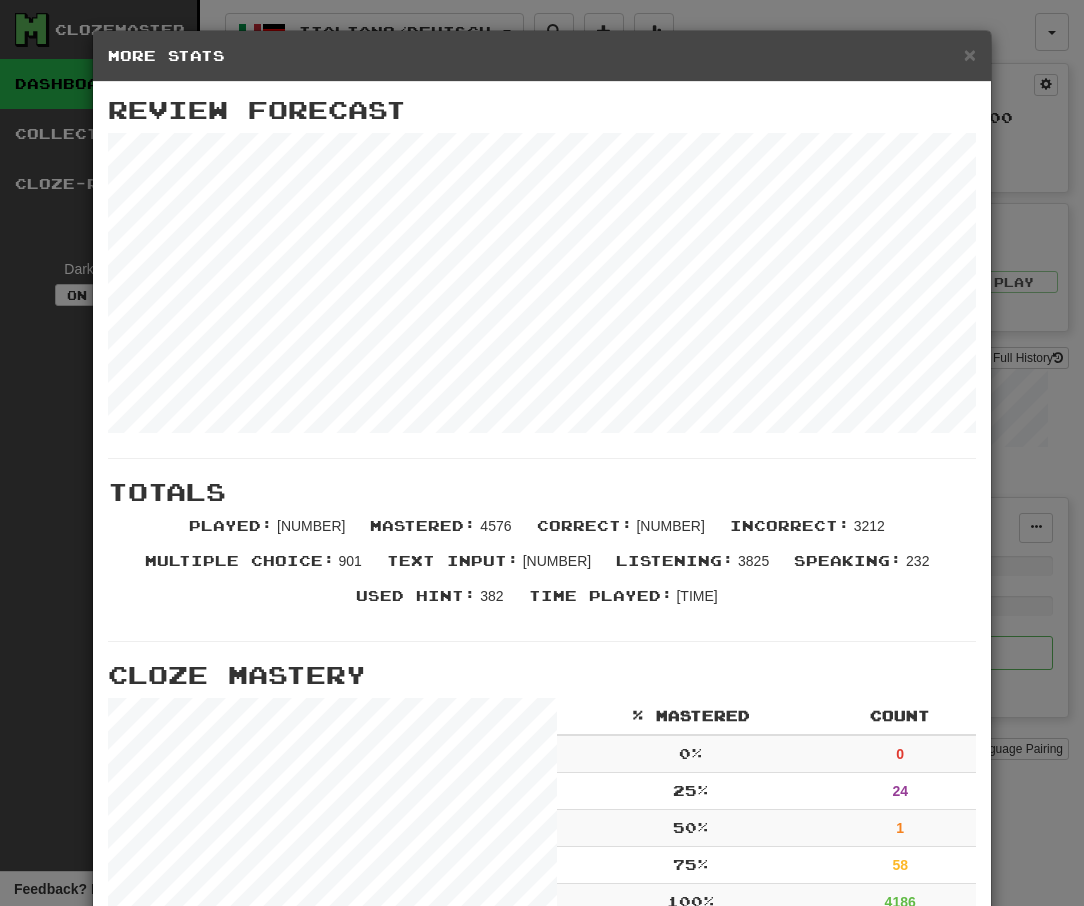 click on "× More Stats Review Forecast Totals Played :   31209 Mastered :   4576 Correct :   27997 Incorrect :   3212 Multiple Choice :   901 Text Input :   30308 Listening :   3825 Speaking :   232 Used Hint :   382 Time Played :   53:10:04 Cloze Mastery % Mastered Count 0 % 0 25 % 24 50 % 1 75 % 58 100 % 4186 Stats Per Day Close" at bounding box center (542, 453) 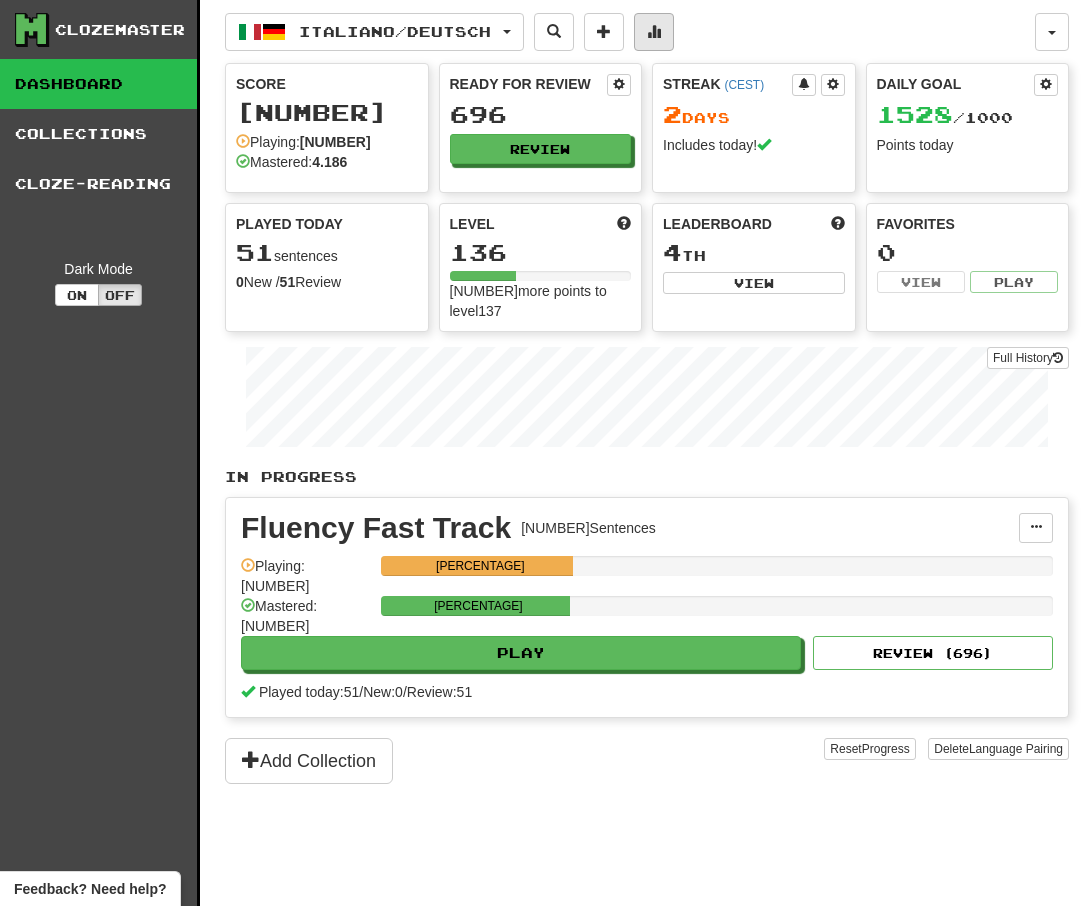 click at bounding box center [654, 32] 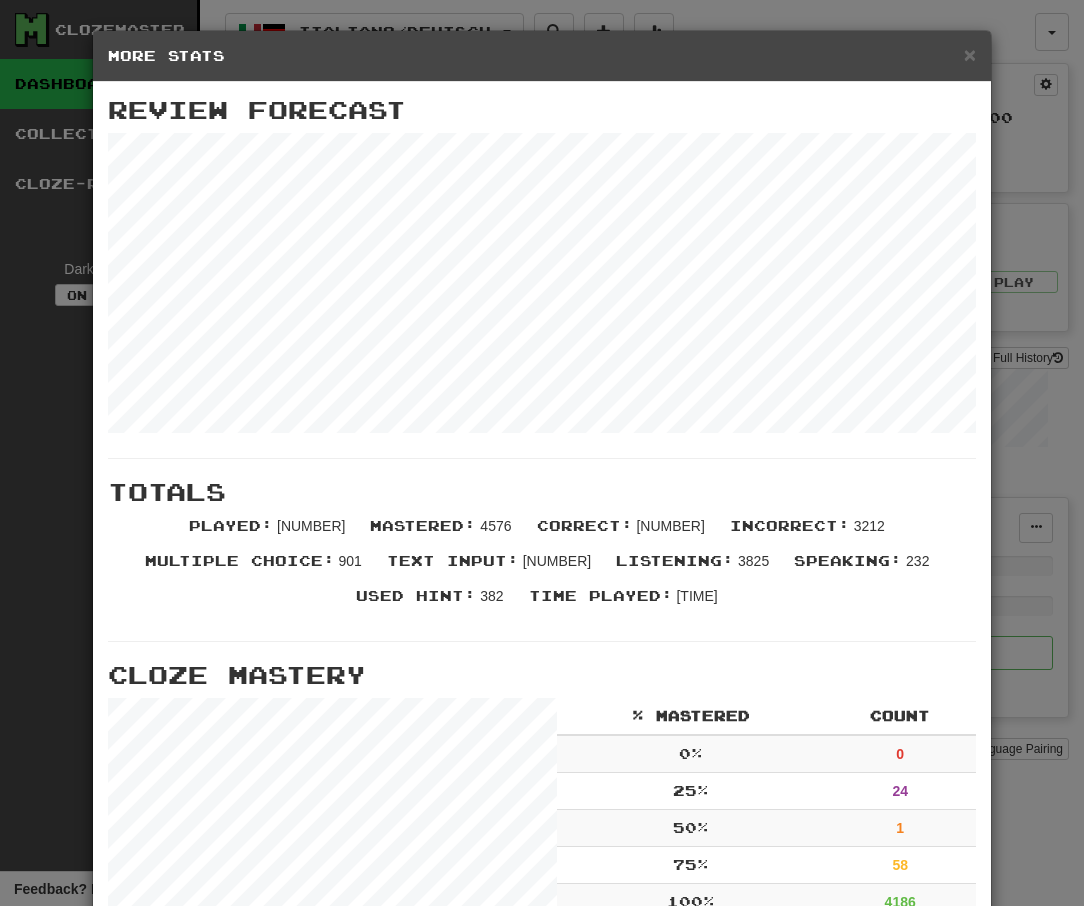 click on "× More Stats Review Forecast Totals Played :   31209 Mastered :   4576 Correct :   27997 Incorrect :   3212 Multiple Choice :   901 Text Input :   30308 Listening :   3825 Speaking :   232 Used Hint :   382 Time Played :   53:10:04 Cloze Mastery % Mastered Count 0 % 0 25 % 24 50 % 1 75 % 58 100 % 4186 Stats Per Day Close" at bounding box center (542, 453) 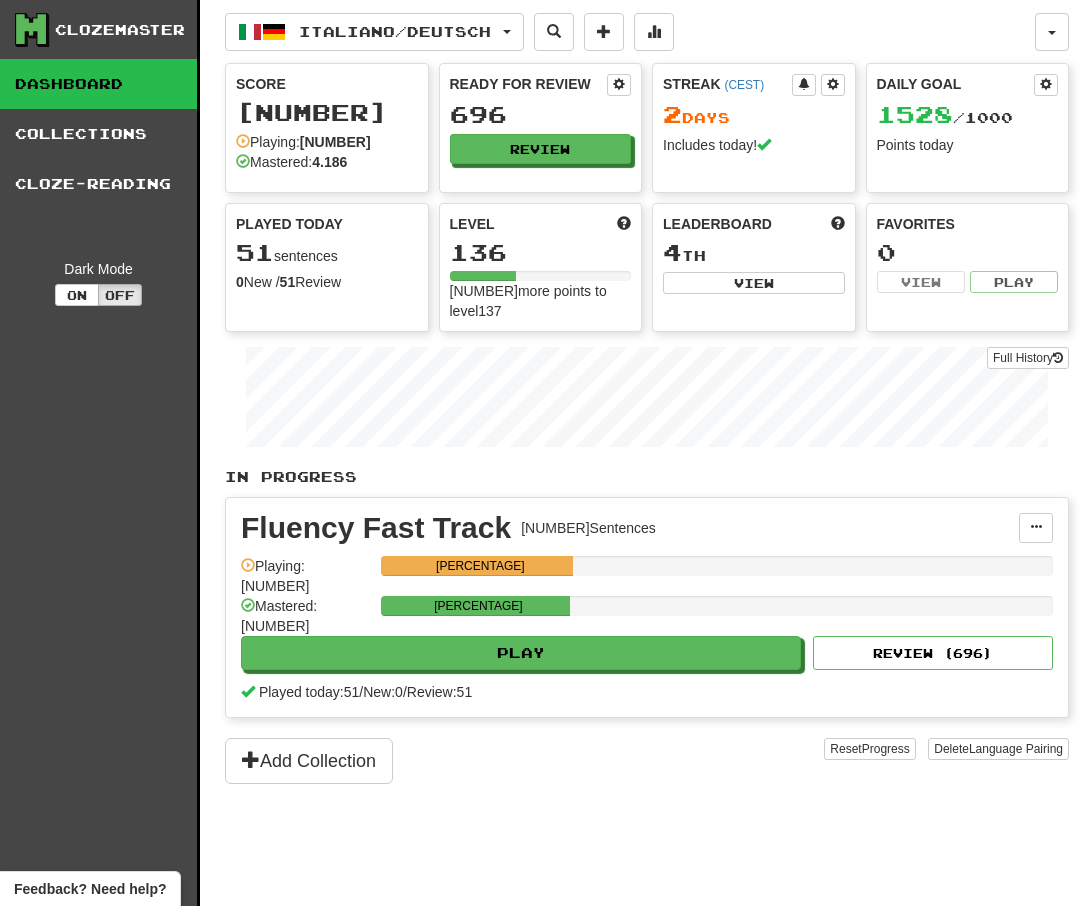 click on "Favorites" at bounding box center (968, 224) 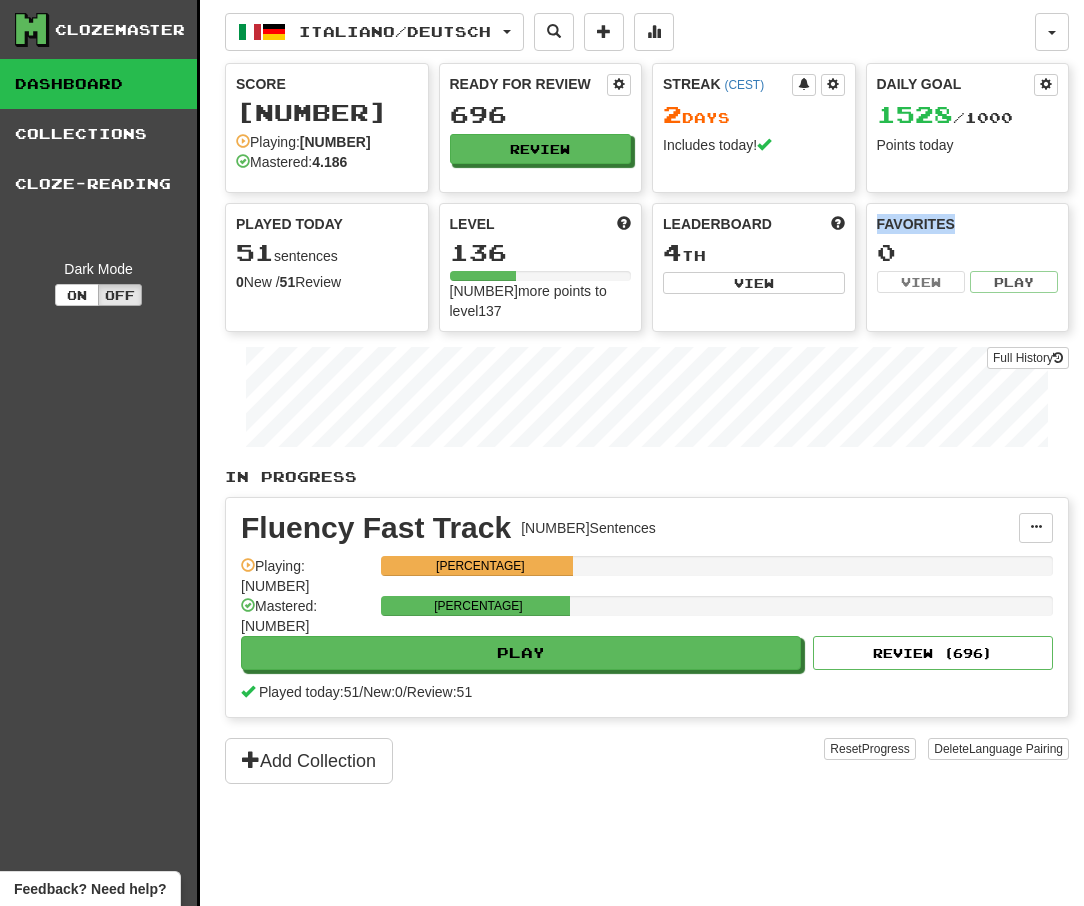 click on "Favorites" at bounding box center [968, 224] 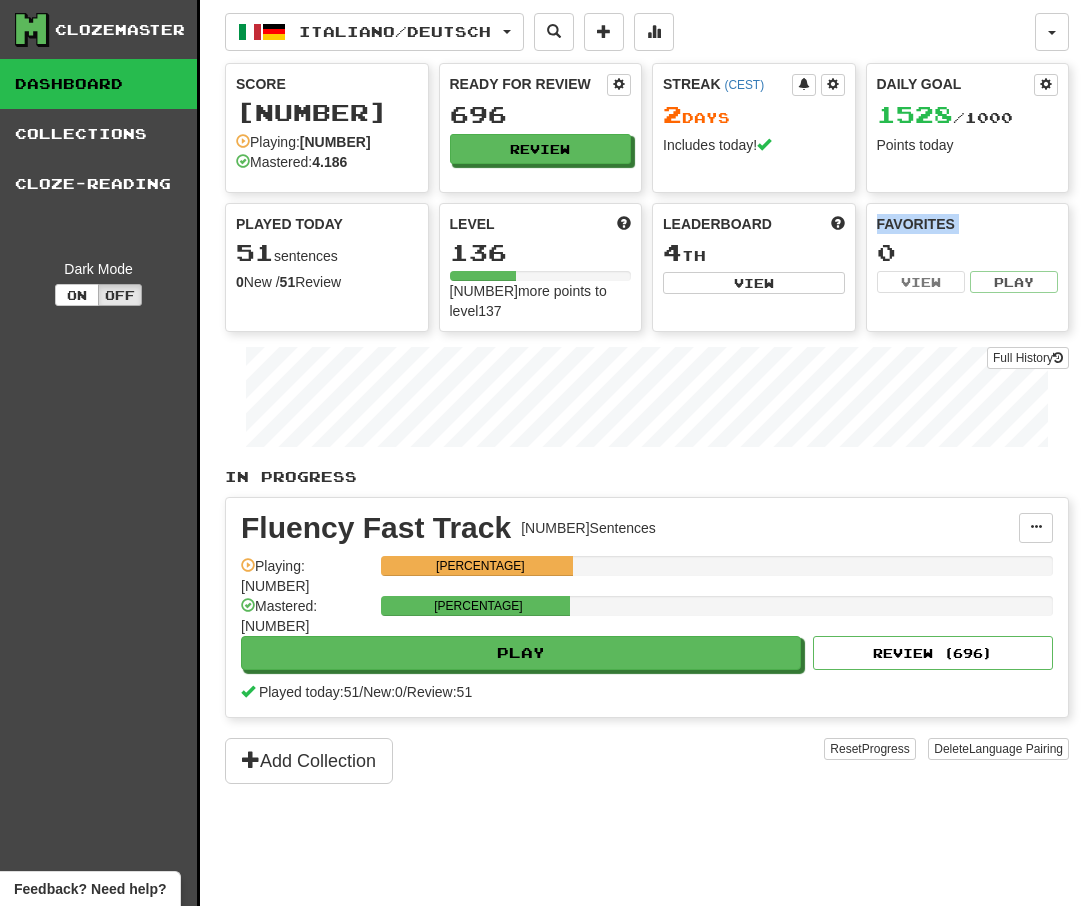 click on "Favorites" at bounding box center (968, 224) 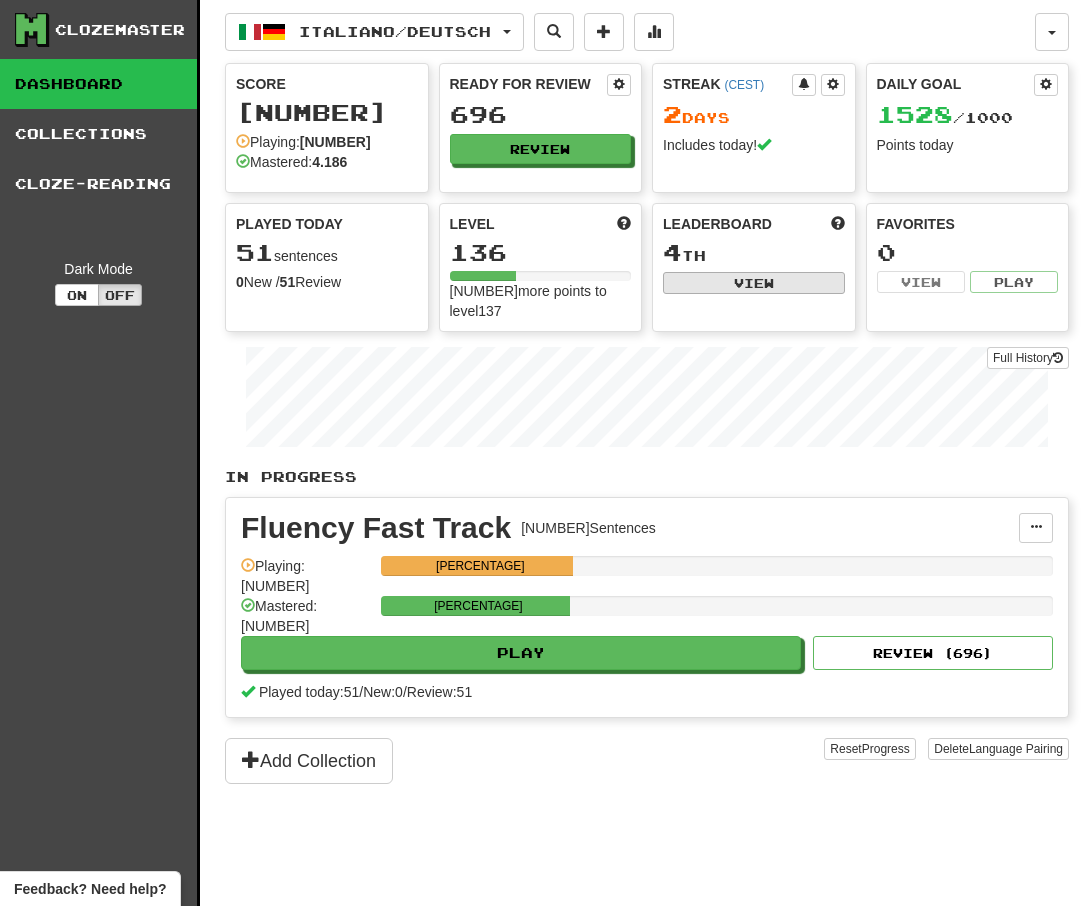 click on "View" at bounding box center (754, 283) 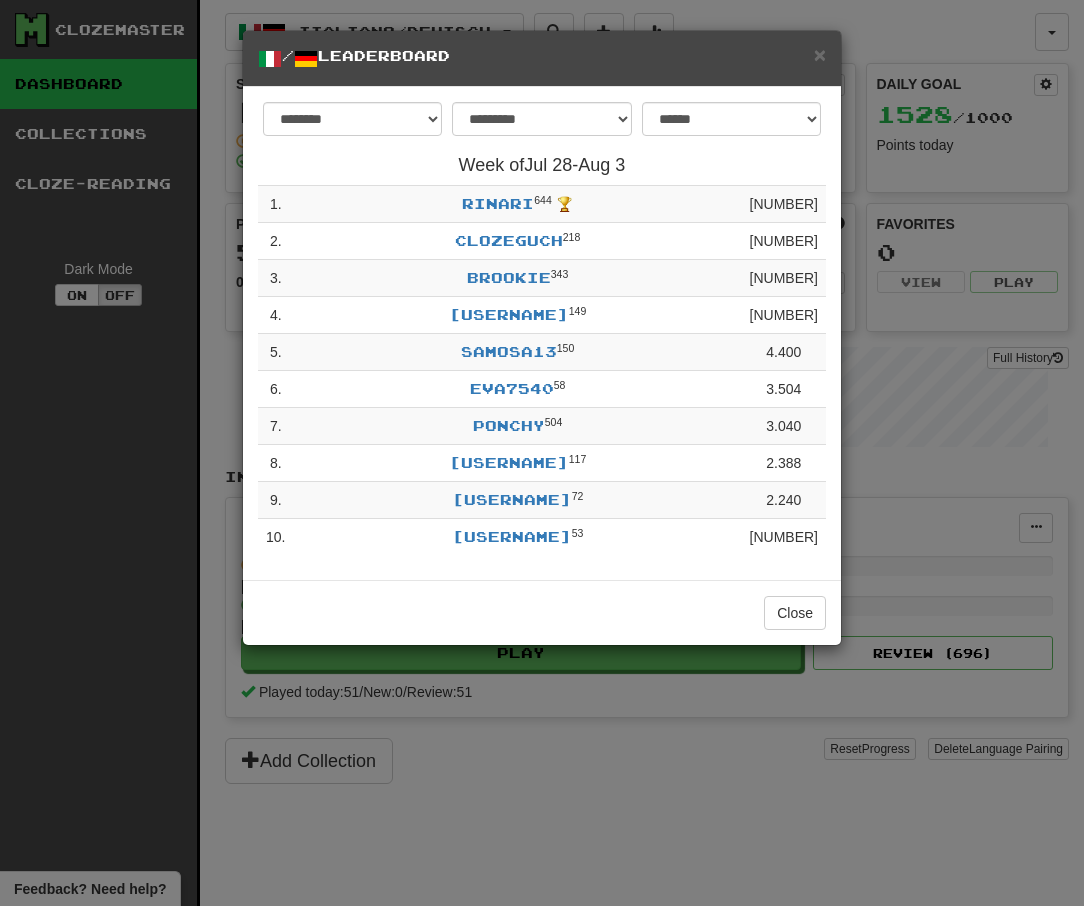 click on "eva7540 58" at bounding box center [517, 389] 